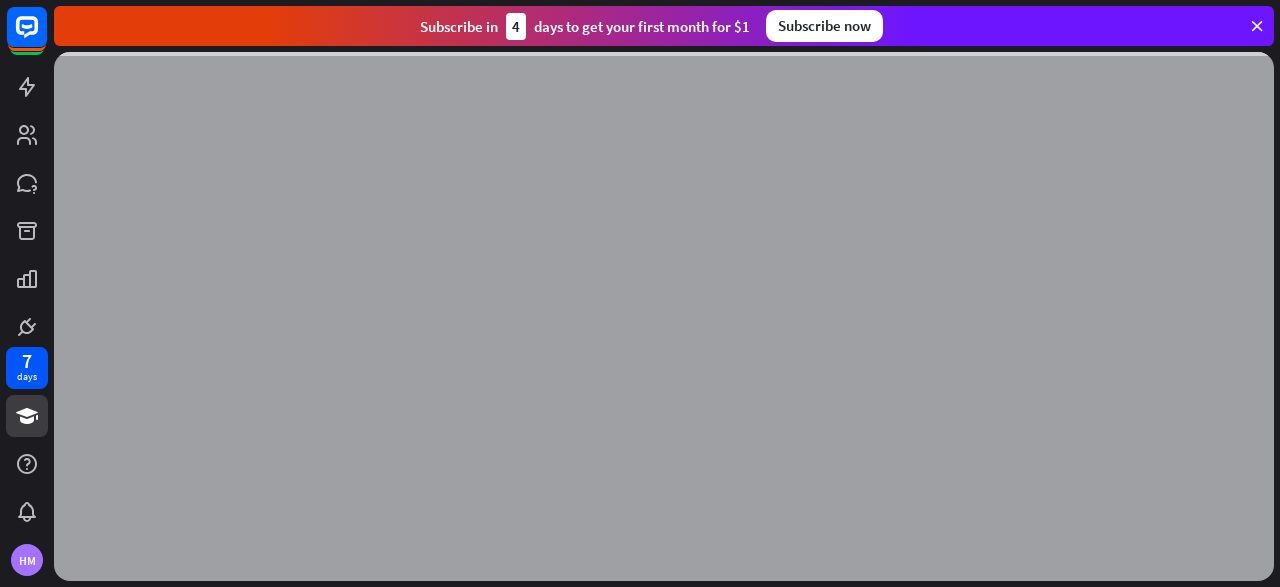scroll, scrollTop: 0, scrollLeft: 0, axis: both 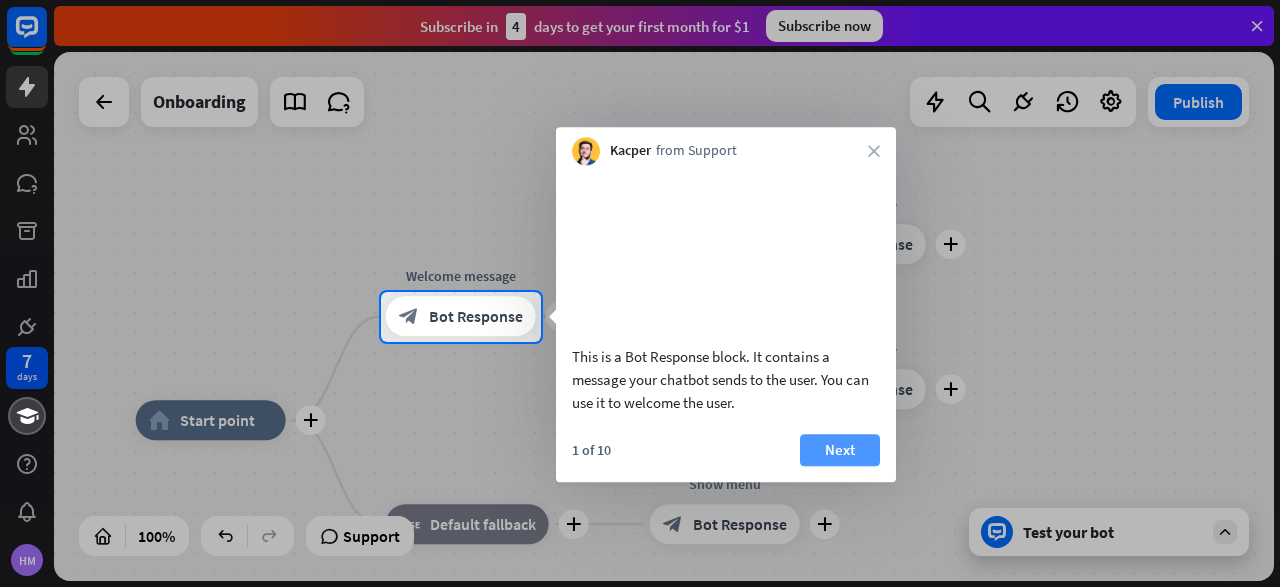 click on "Next" at bounding box center (840, 450) 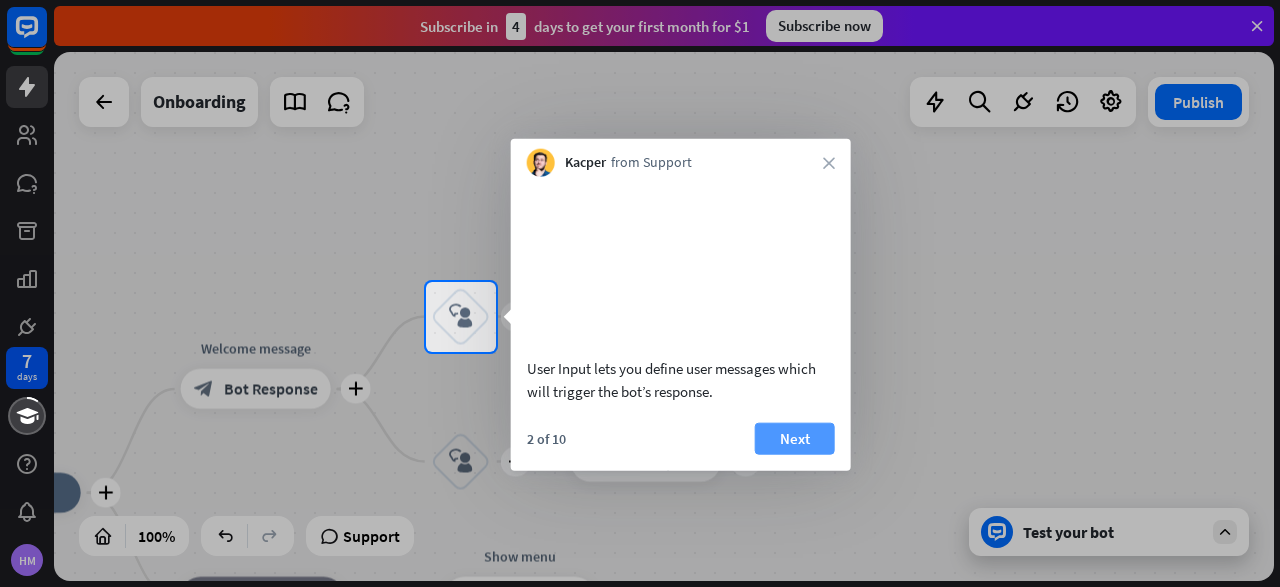 click on "Next" at bounding box center [795, 438] 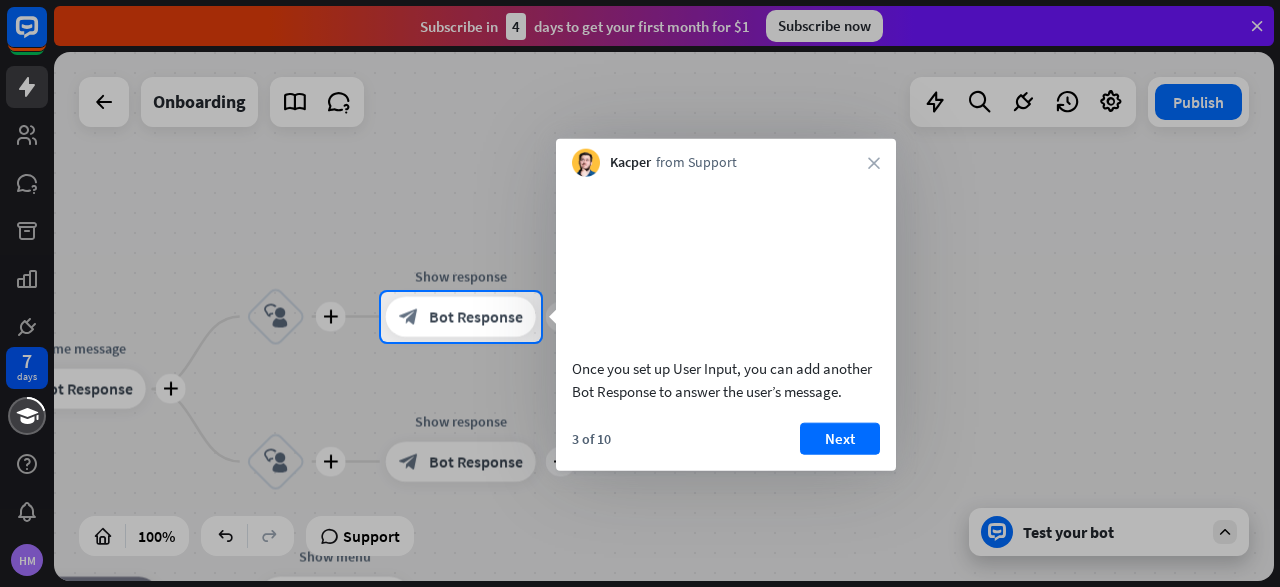 click on "Kacper
from Support
close" at bounding box center [726, 158] 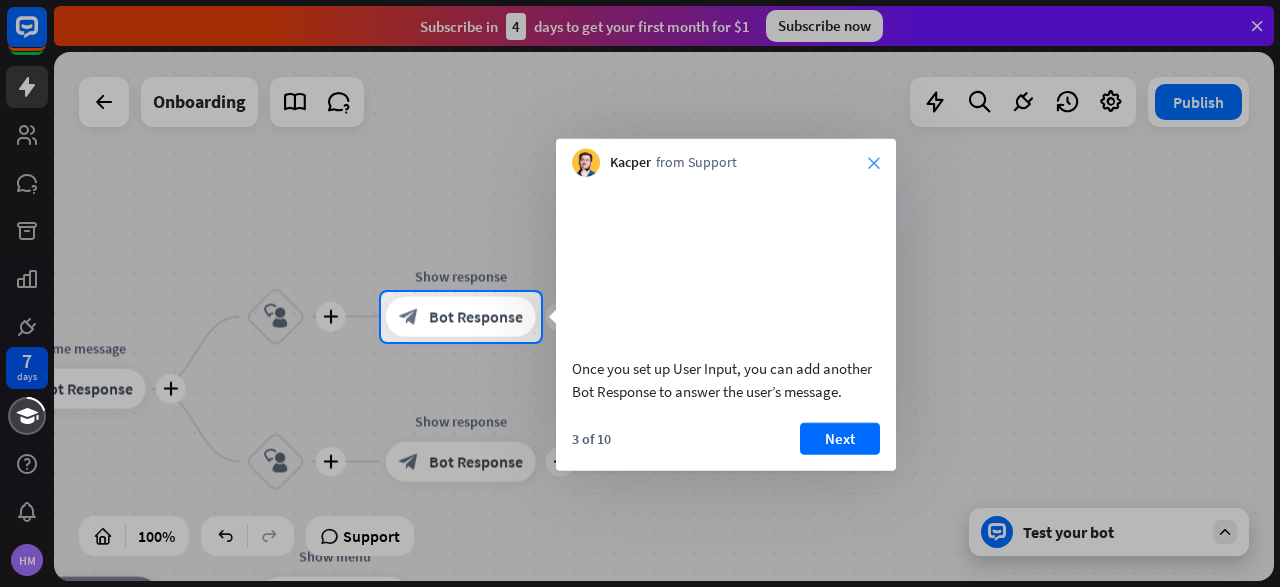 click on "close" at bounding box center [874, 163] 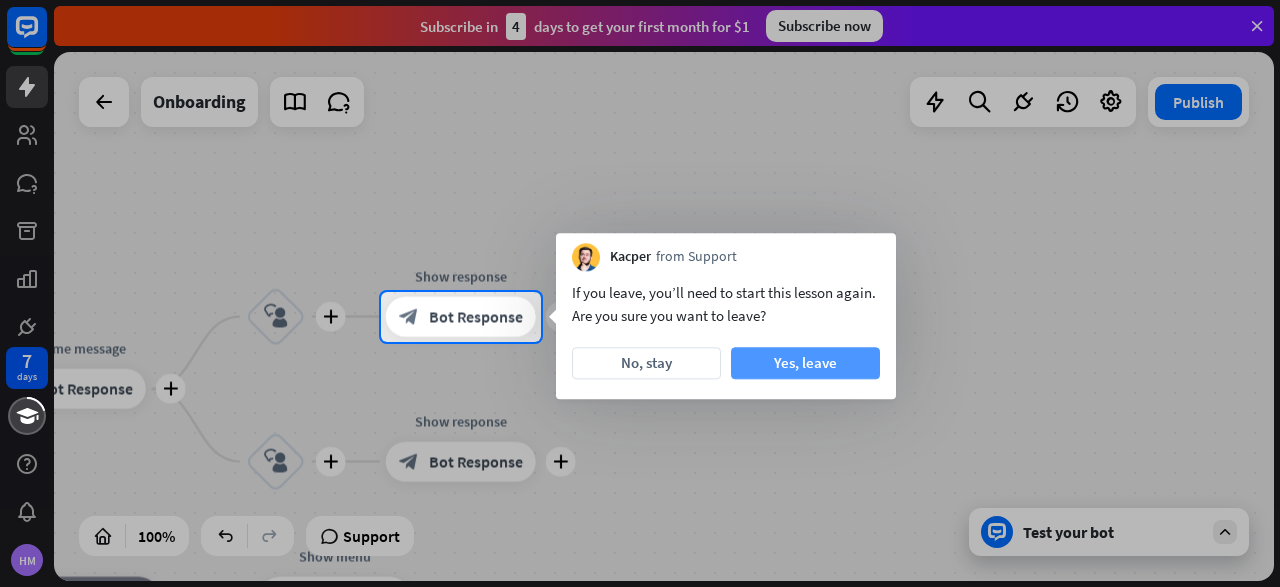click on "Yes, leave" at bounding box center [805, 363] 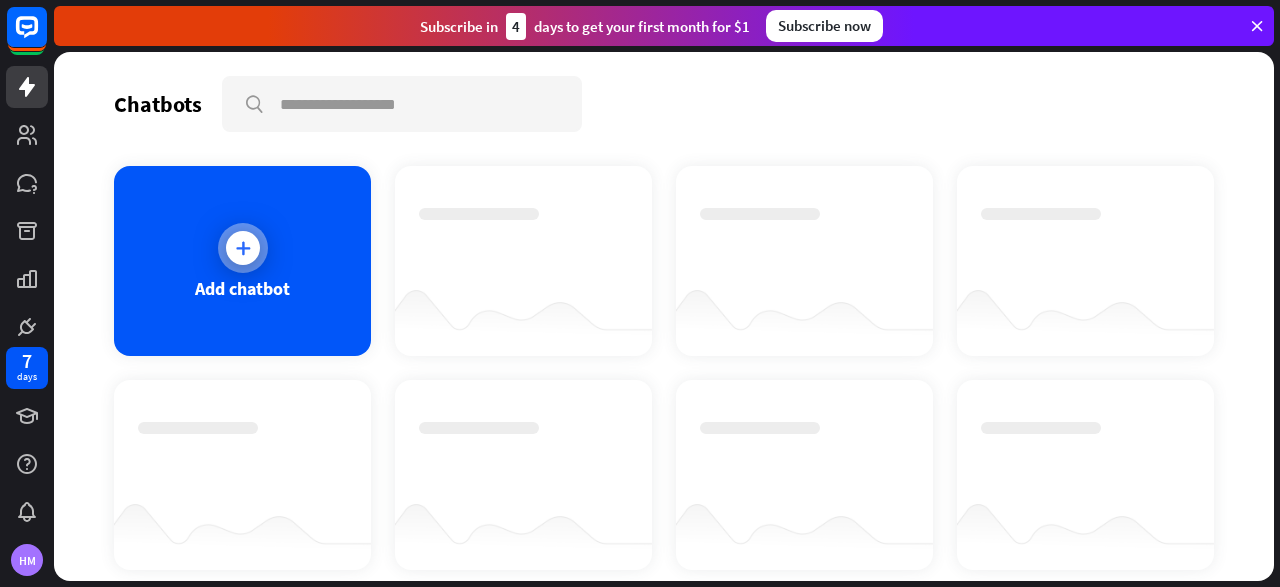click on "Add chatbot" at bounding box center [242, 261] 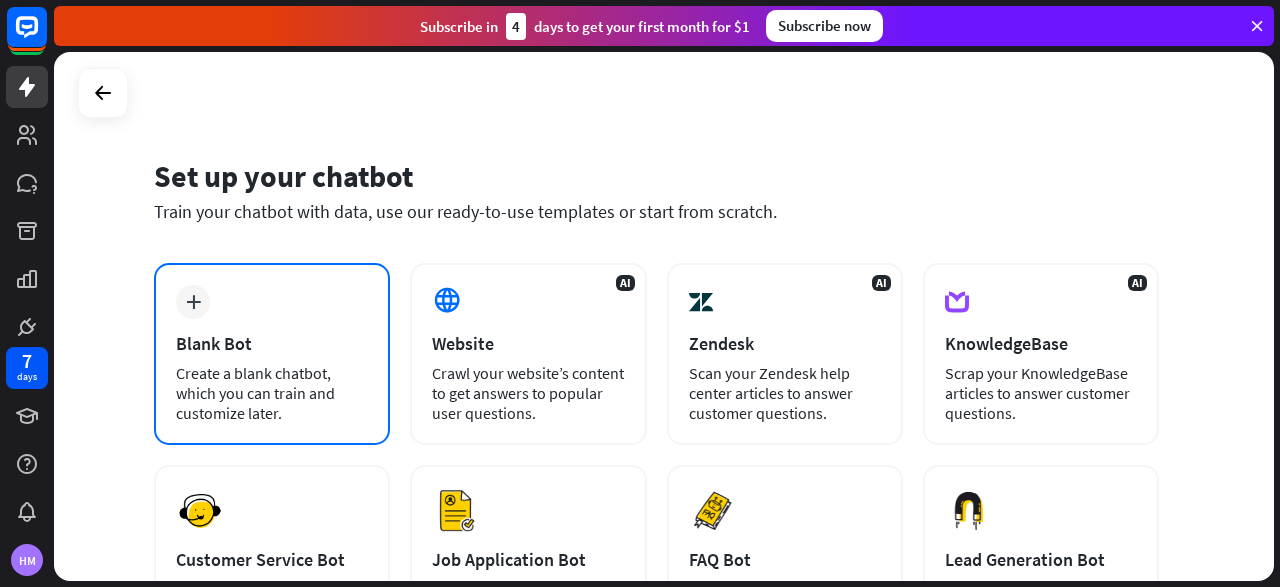drag, startPoint x: 275, startPoint y: 348, endPoint x: 275, endPoint y: 337, distance: 11 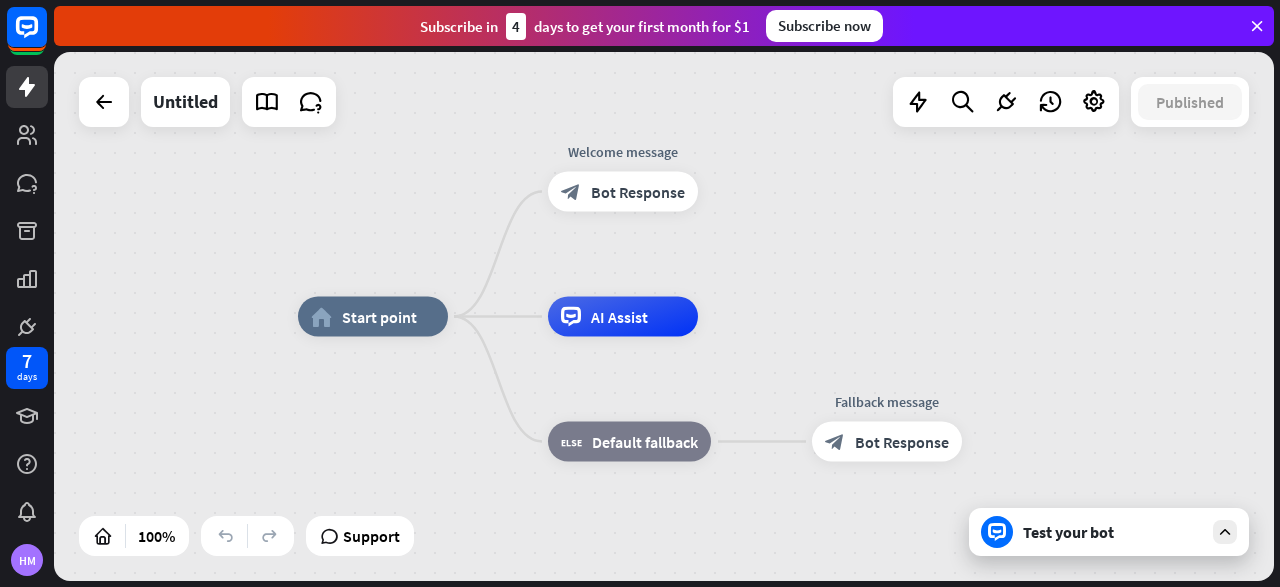 click on "Test your bot" at bounding box center (1113, 532) 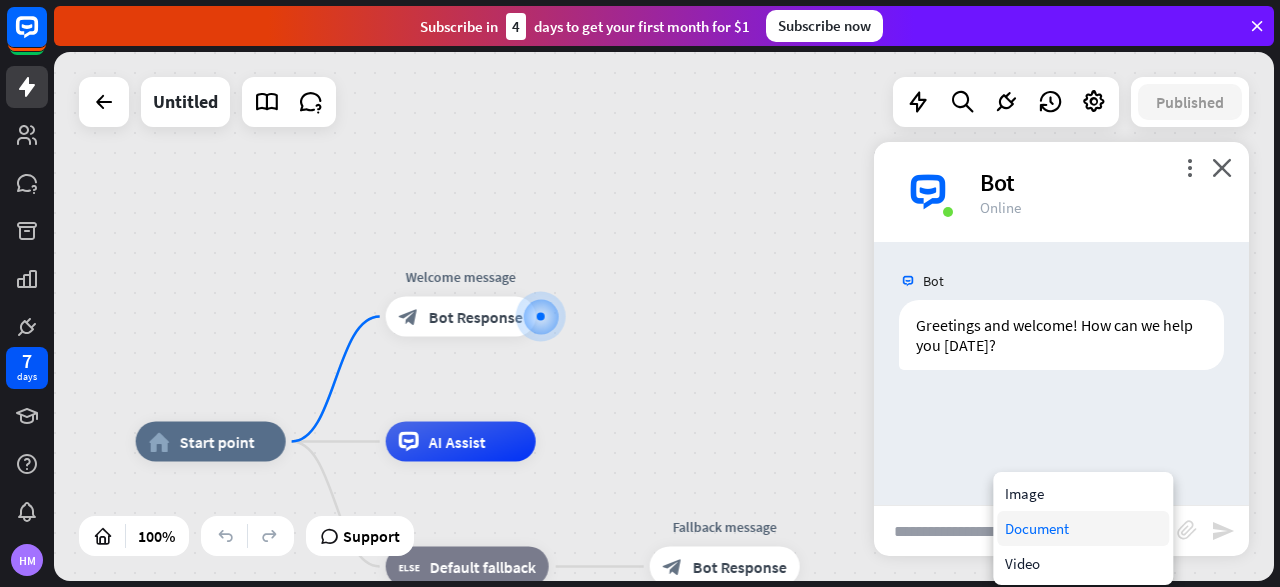 click on "Document" at bounding box center (1083, 528) 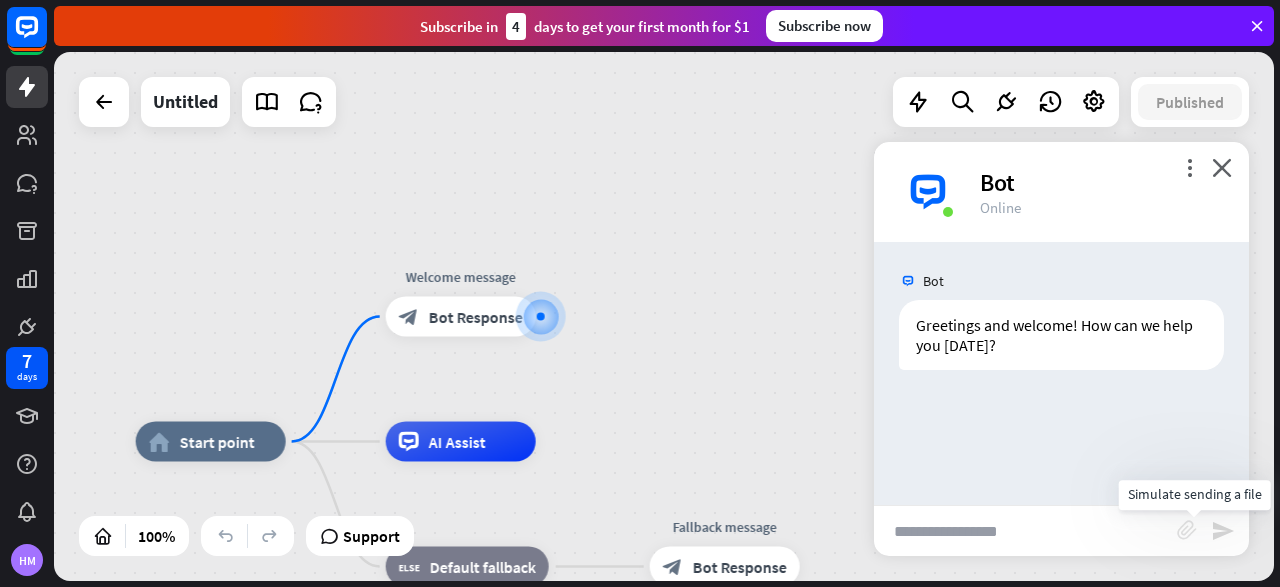 click on "block_attachment" at bounding box center (1187, 530) 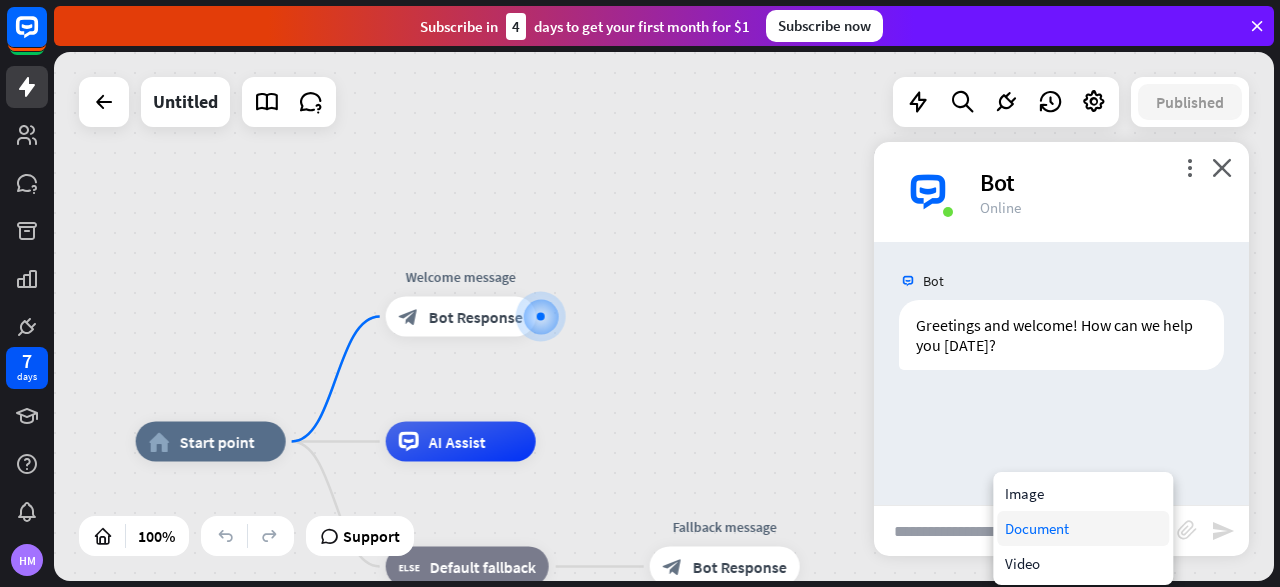 click on "Document" at bounding box center (1083, 528) 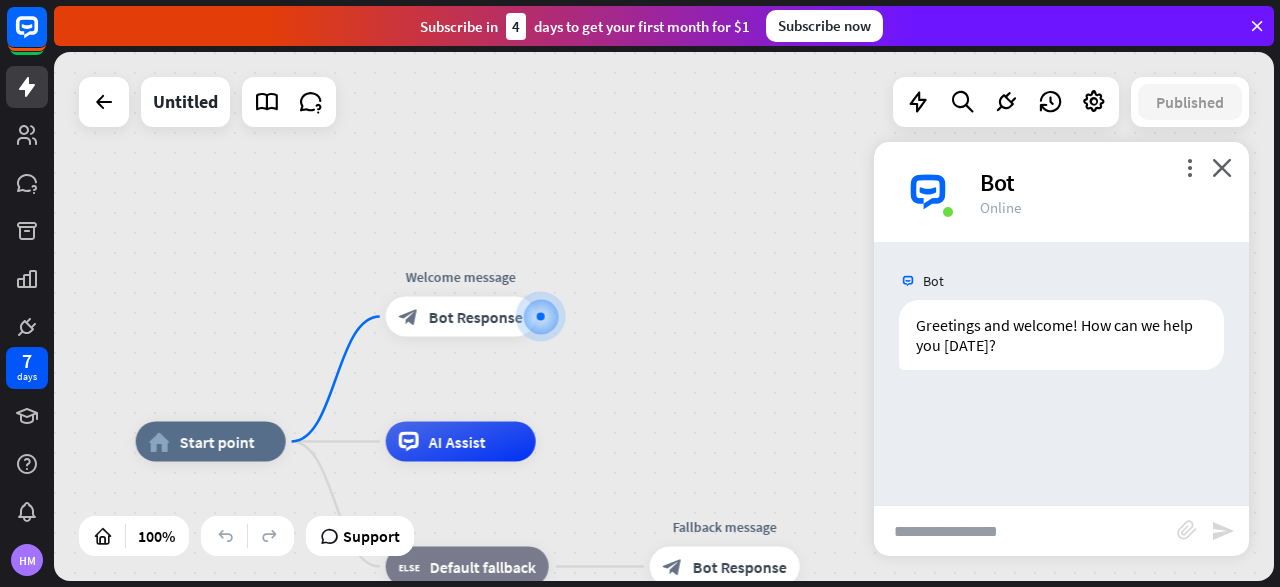 click at bounding box center (1025, 531) 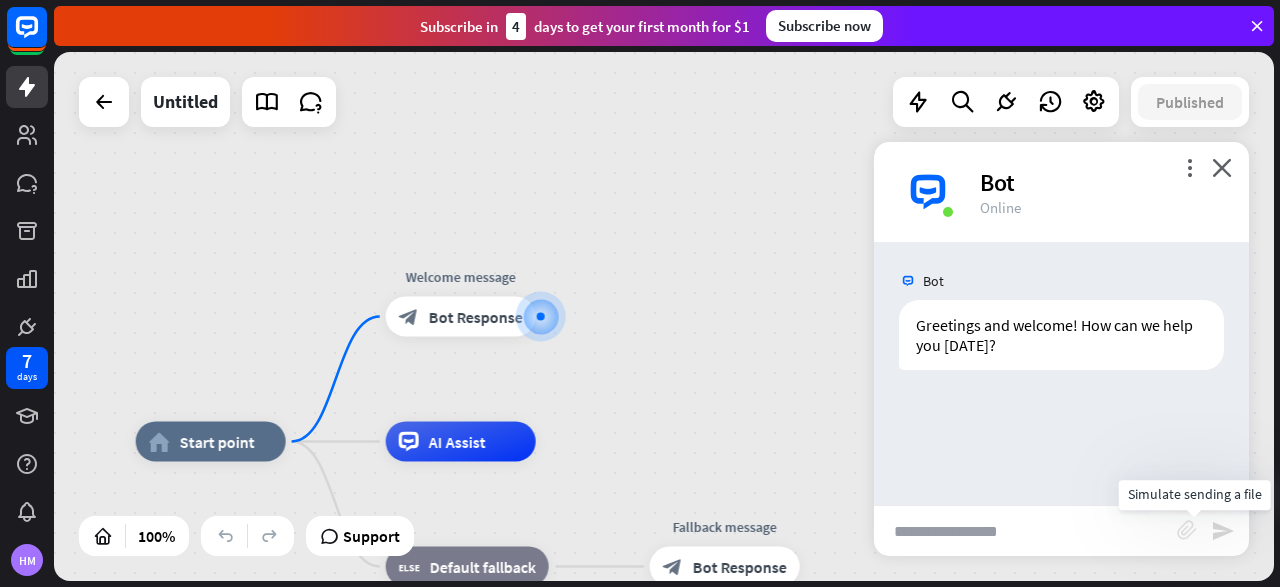 click on "block_attachment" at bounding box center [1187, 530] 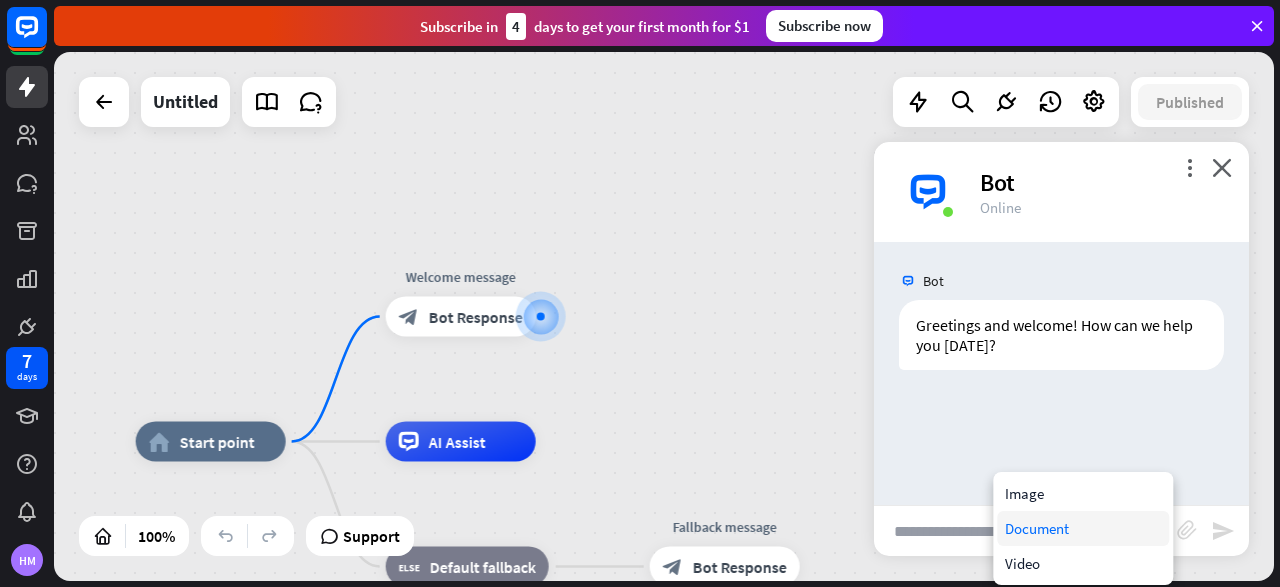 click on "Document" at bounding box center [1083, 528] 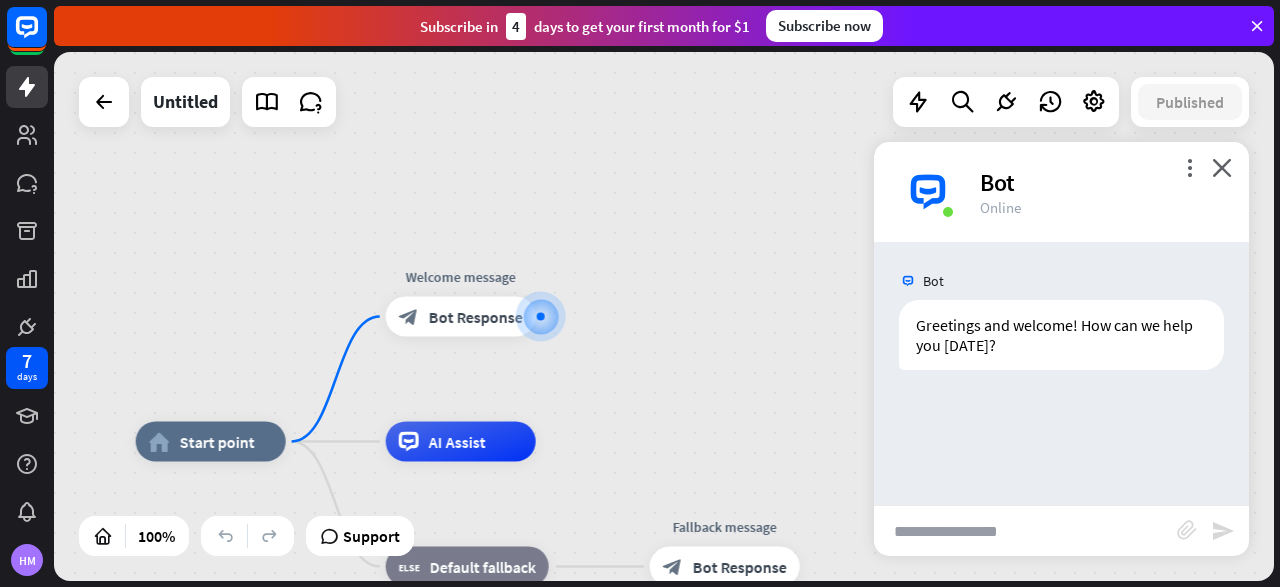 click at bounding box center [1025, 531] 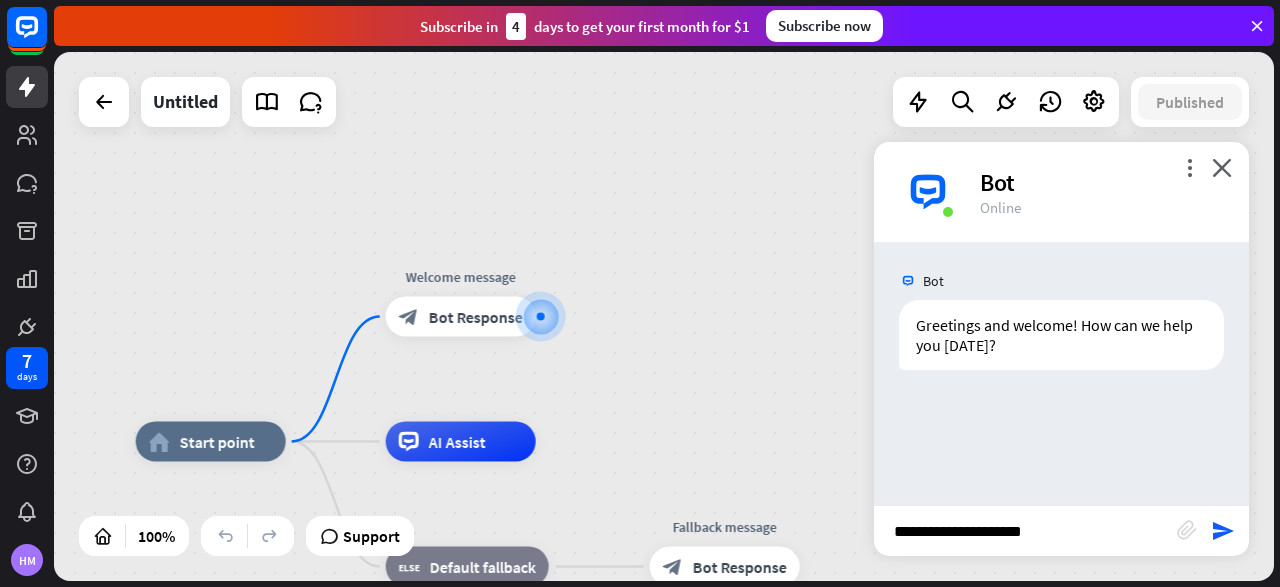 type on "**********" 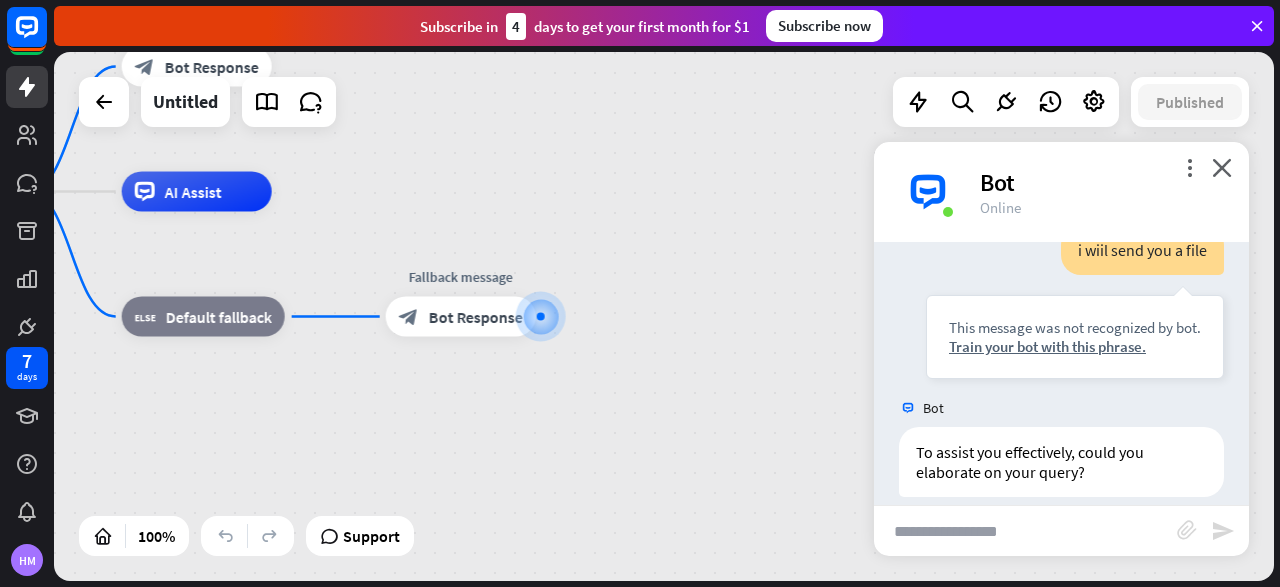 scroll, scrollTop: 213, scrollLeft: 0, axis: vertical 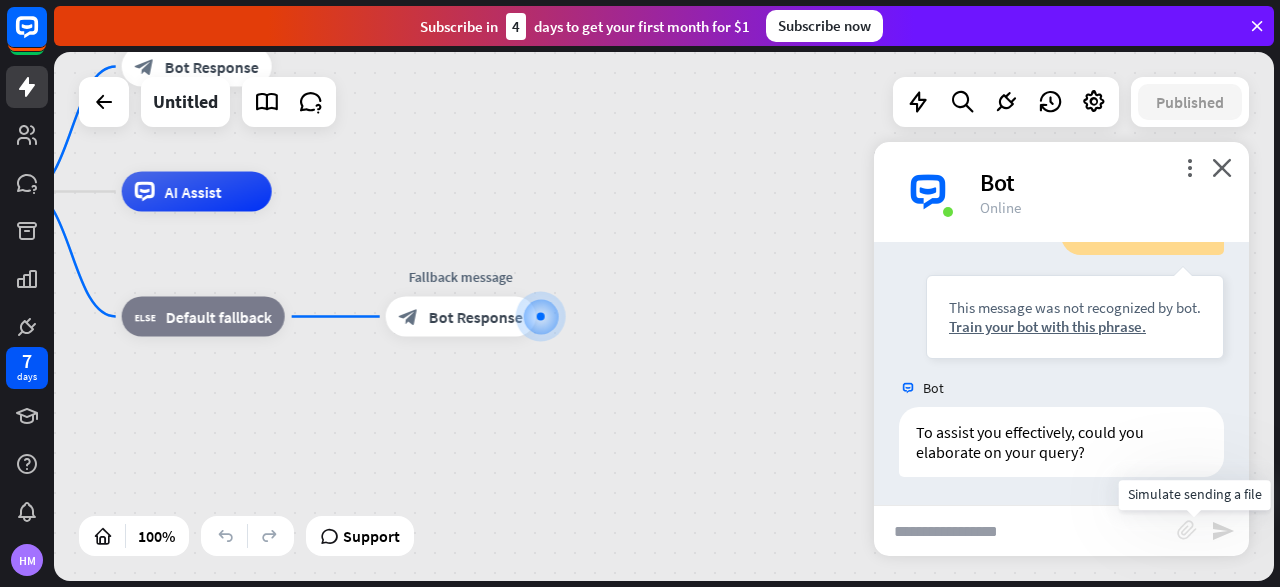 click on "block_attachment" at bounding box center [1187, 530] 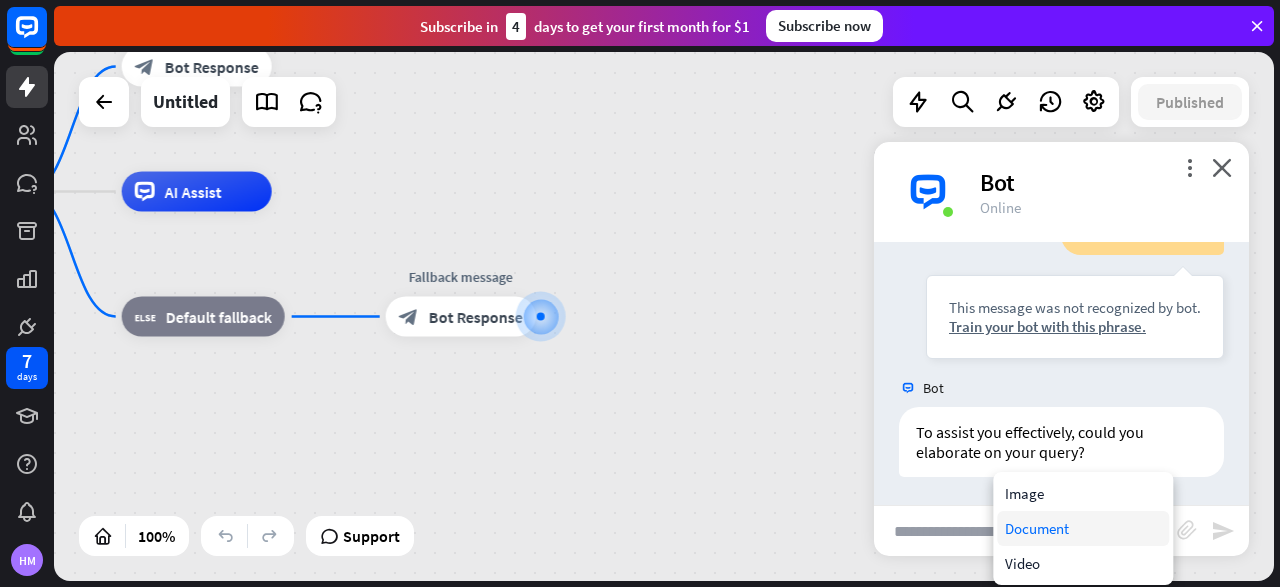 click on "Document" at bounding box center (1083, 528) 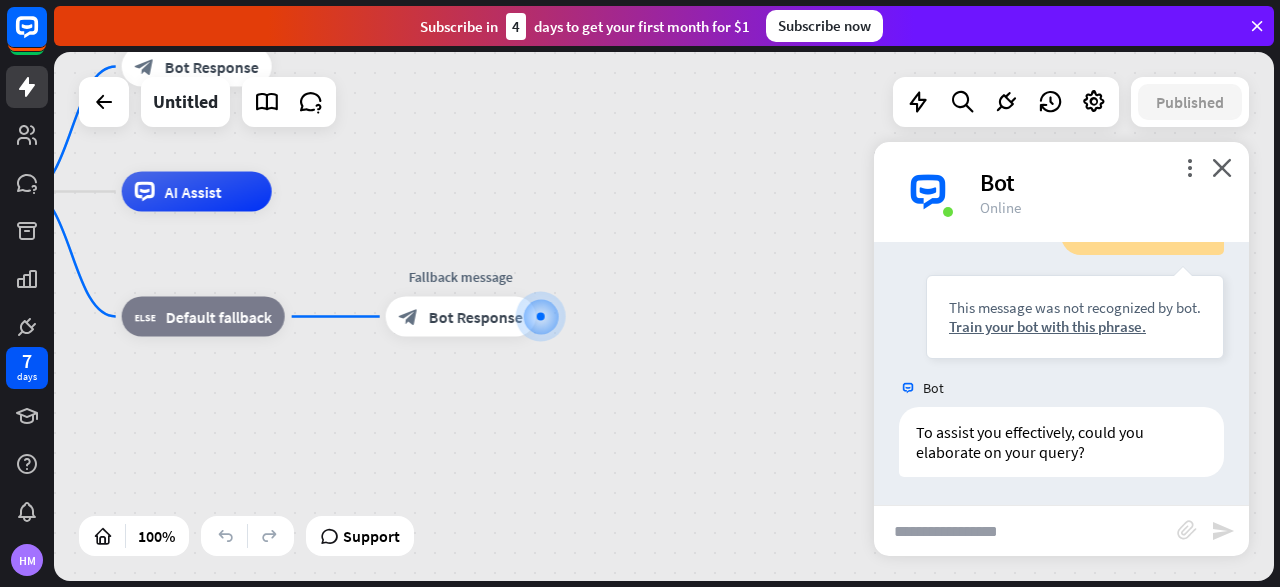 scroll, scrollTop: 212, scrollLeft: 0, axis: vertical 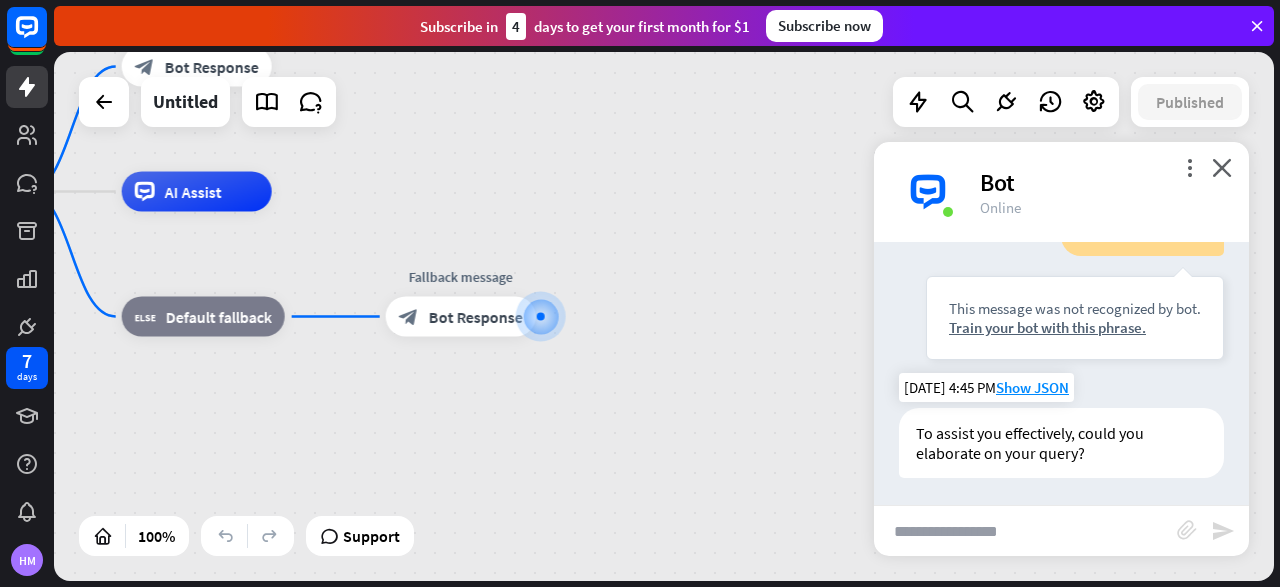 click on "To assist you effectively, could you elaborate on your query?" at bounding box center (1061, 443) 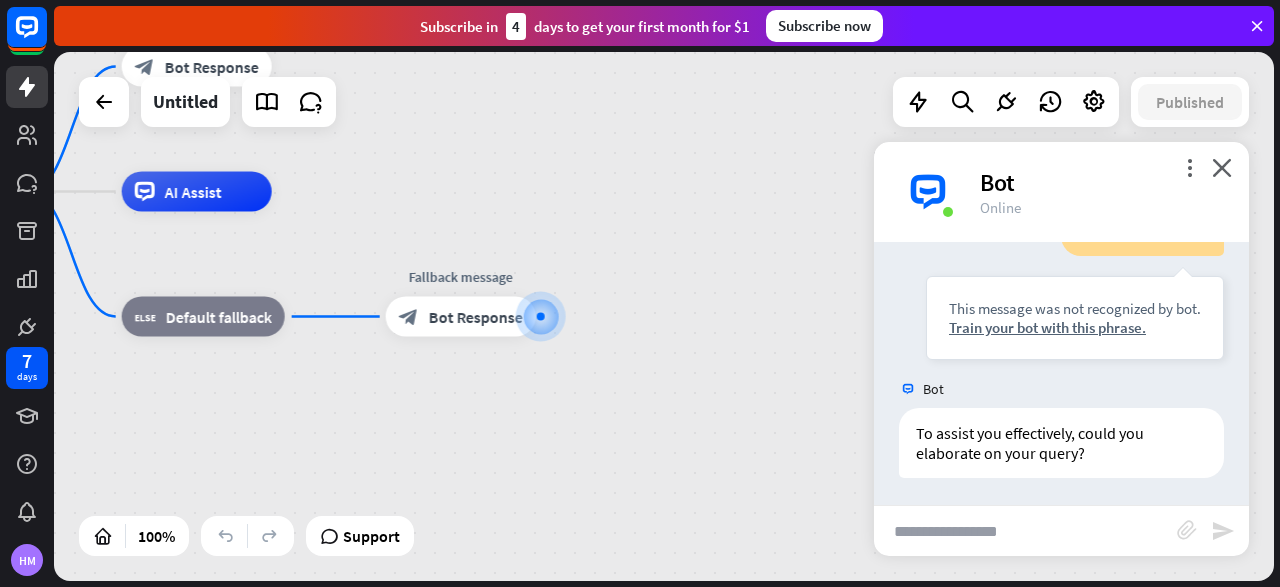 click at bounding box center [1025, 531] 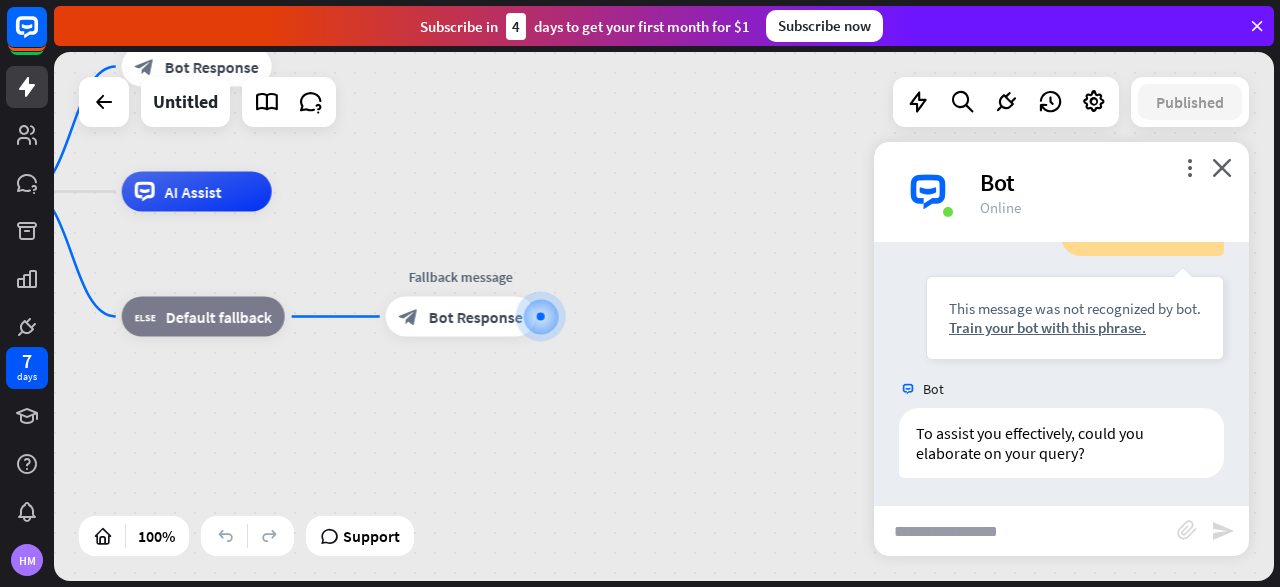 paste on "**********" 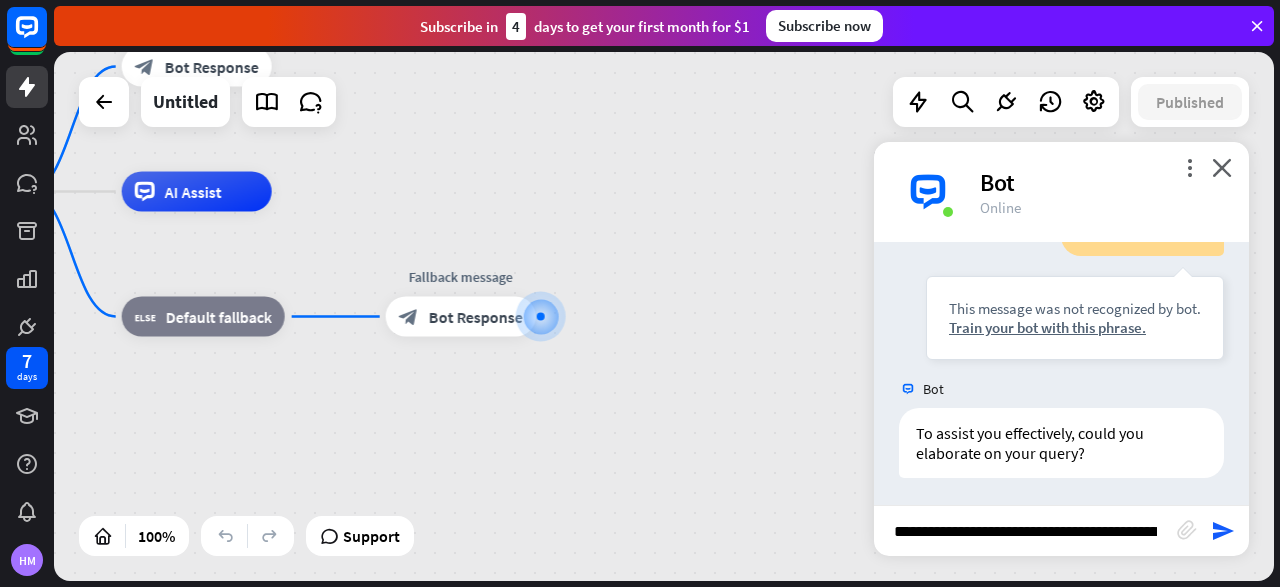 scroll, scrollTop: 0, scrollLeft: 4692, axis: horizontal 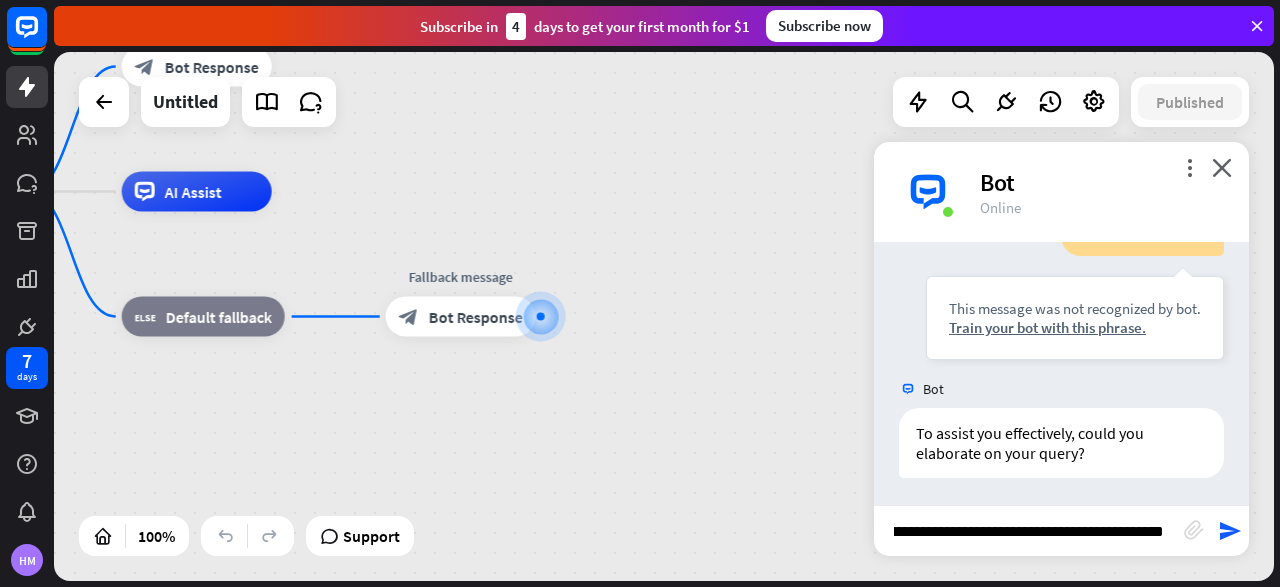 drag, startPoint x: 1166, startPoint y: 531, endPoint x: 719, endPoint y: 573, distance: 448.9688 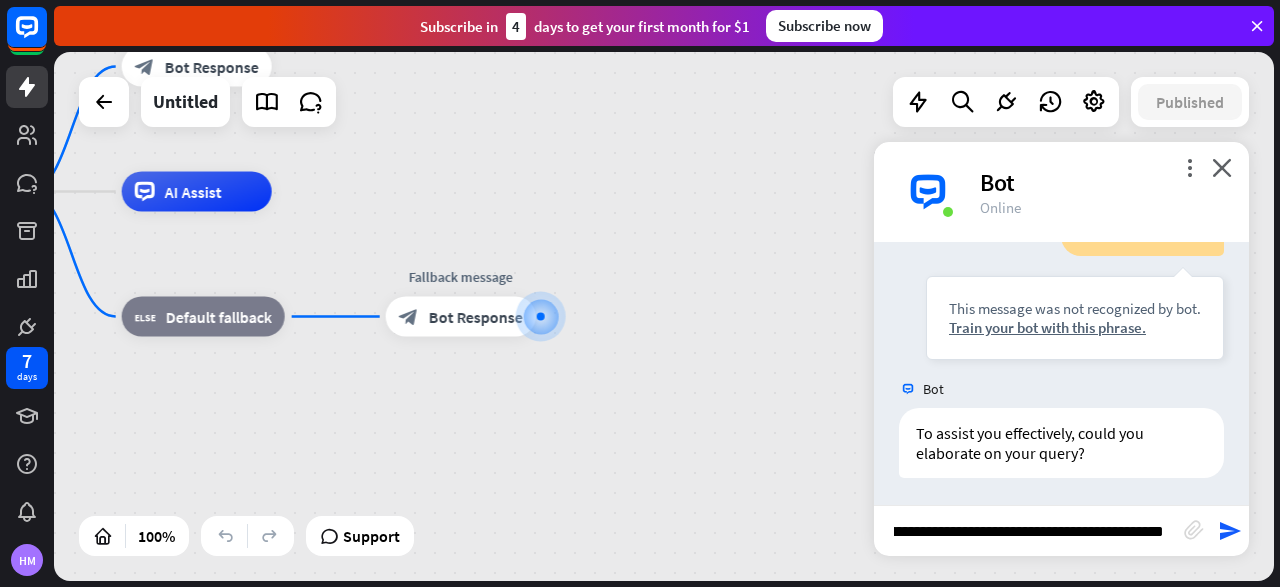 click on "more_vert
close
Bot
Online
Bot
Greetings and welcome! How can we help you [DATE]?
[DATE] 4:45 PM
Show JSON
You
i wiil send you a file   This message was not recognized by bot.
Train your bot with this phrase.
[DATE] 4:45 PM
Show JSON
Bot
To assist you effectively, could you elaborate on your query?
[DATE] 4:45 PM
Show JSON
block_attachment
send" at bounding box center [1061, 349] 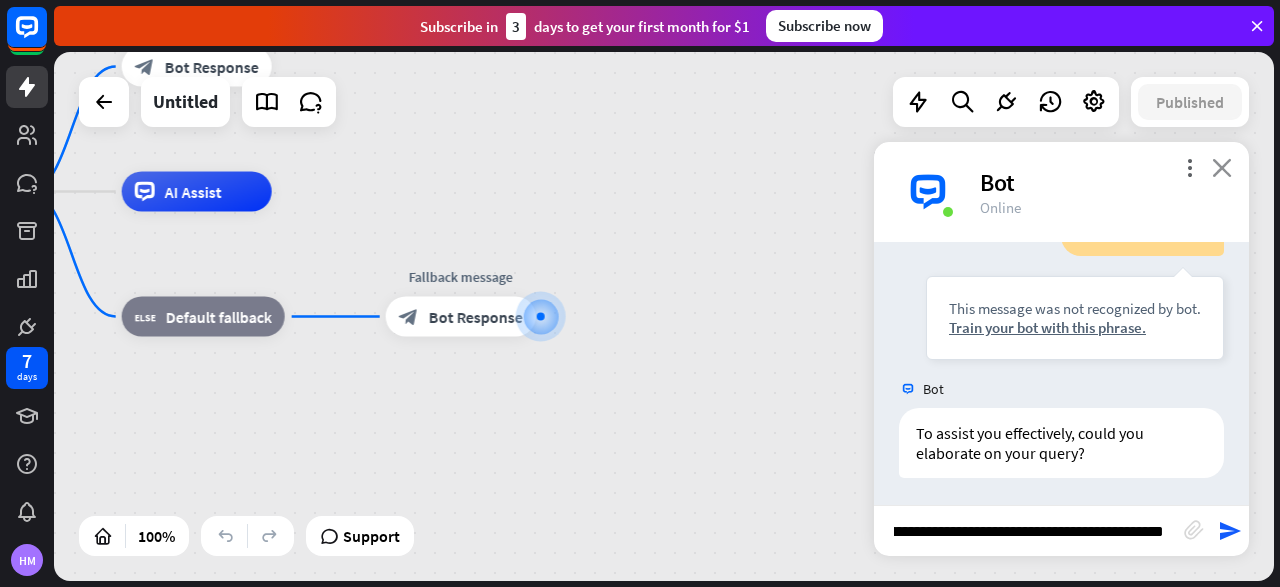 click on "close" at bounding box center (1222, 167) 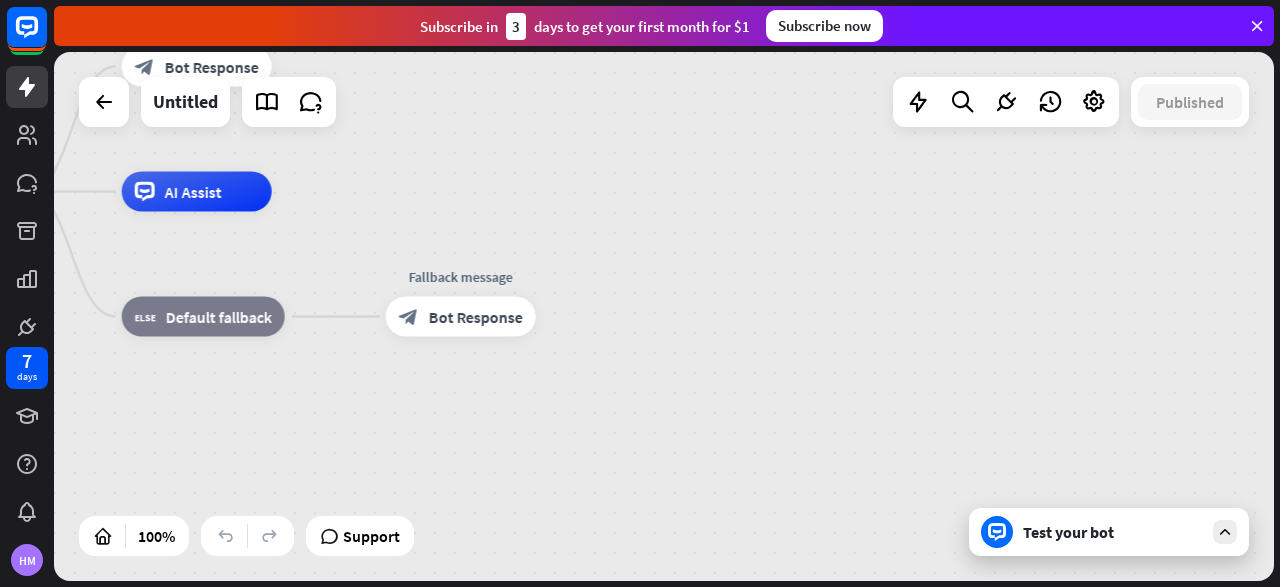 click on "Test your bot" at bounding box center (1109, 532) 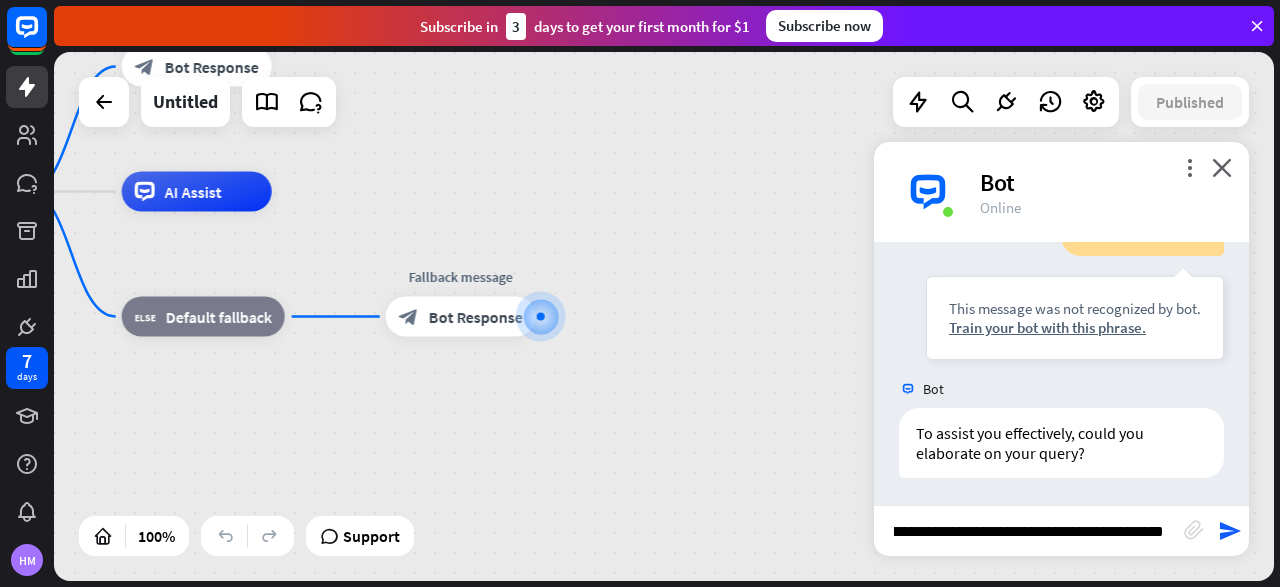 scroll, scrollTop: 0, scrollLeft: 4428, axis: horizontal 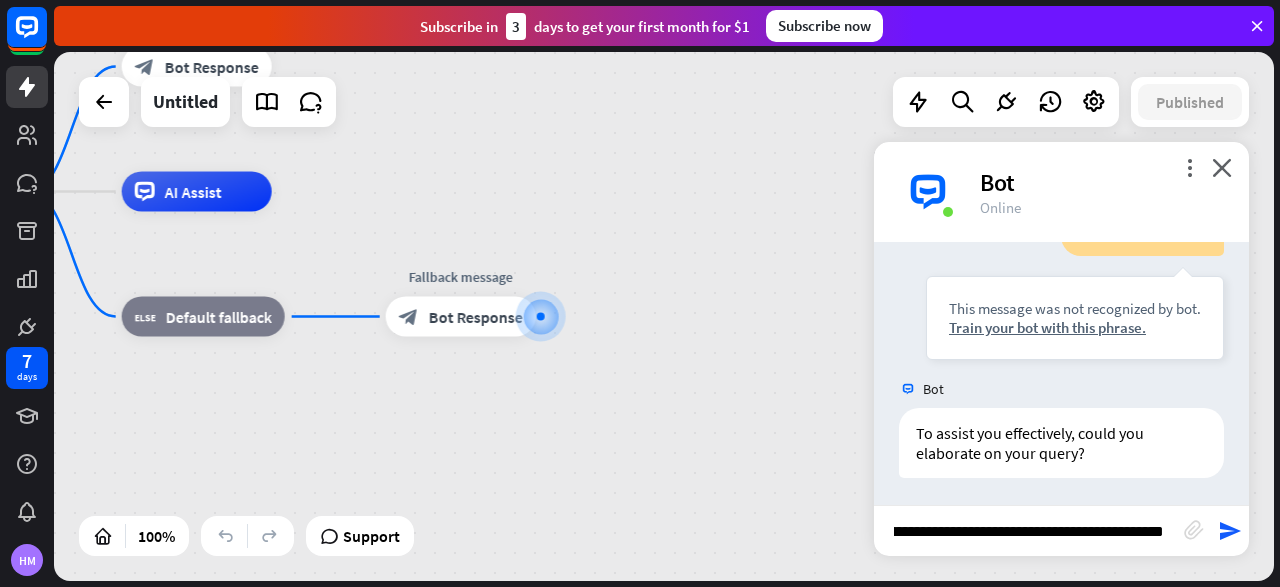 click on "**********" at bounding box center [1029, 531] 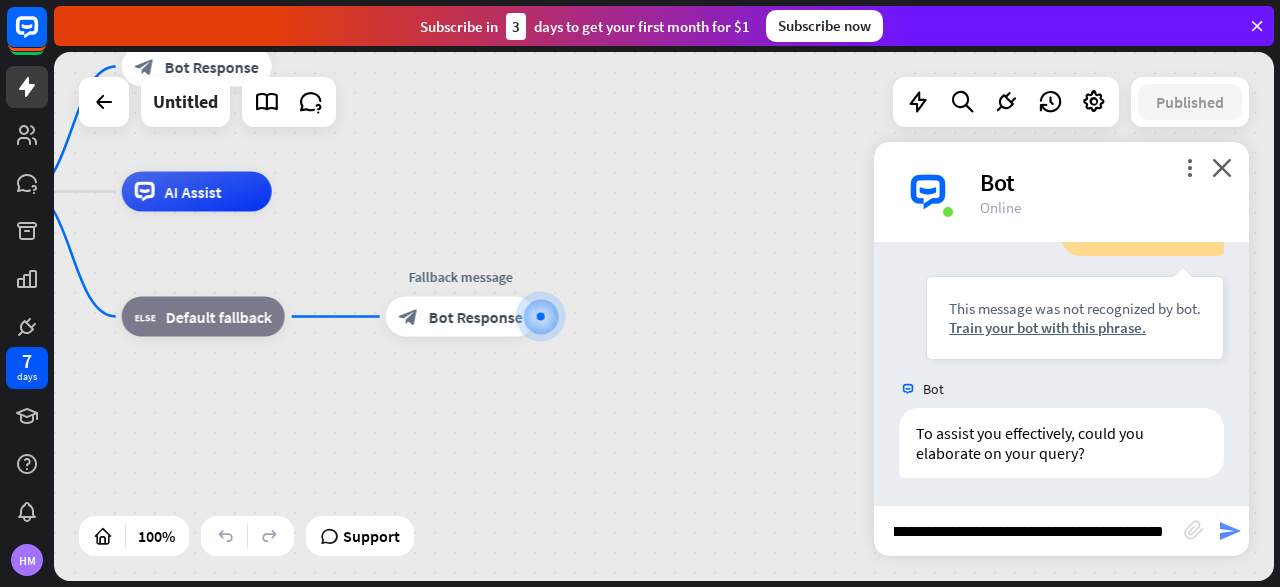 scroll, scrollTop: 0, scrollLeft: 3908, axis: horizontal 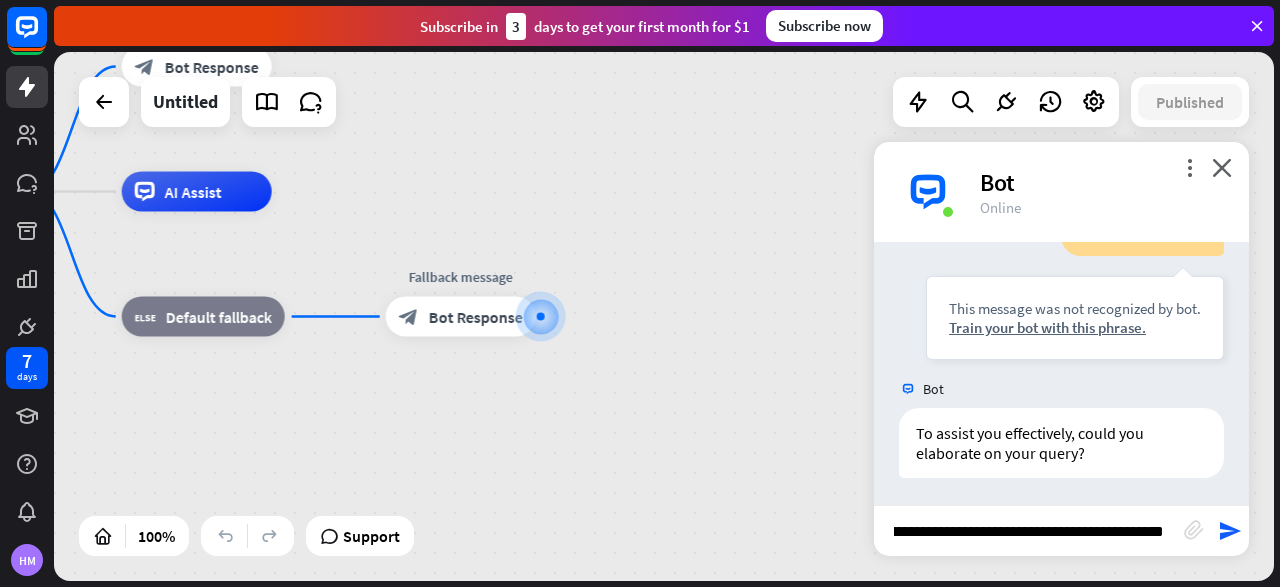 drag, startPoint x: 1170, startPoint y: 537, endPoint x: 912, endPoint y: 534, distance: 258.01746 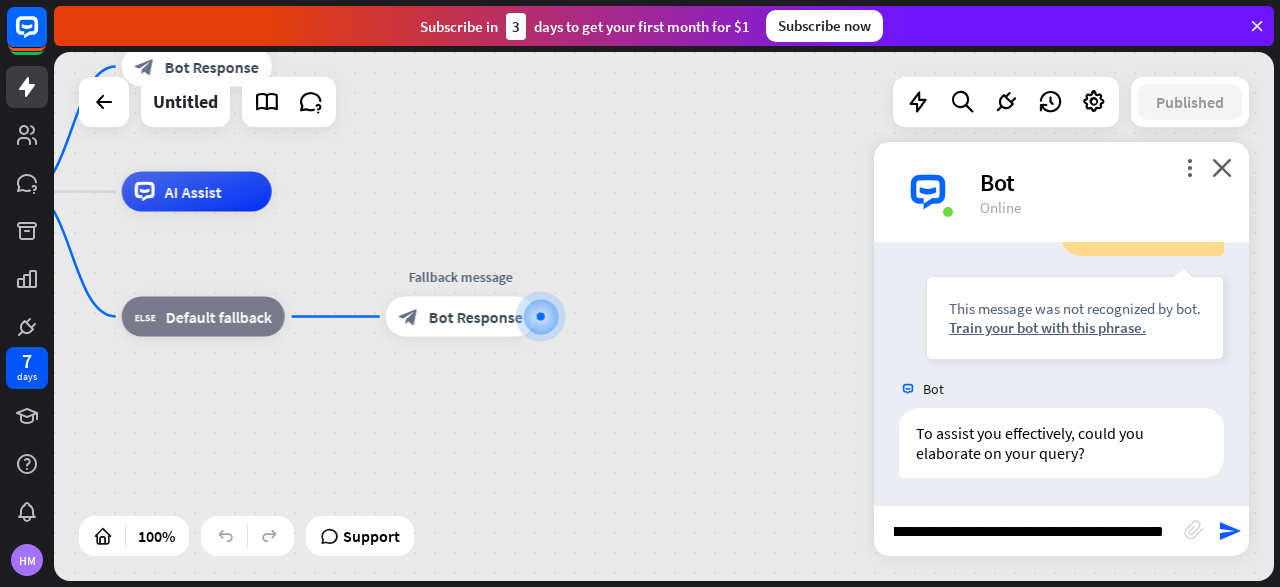 click on "**********" at bounding box center [1029, 531] 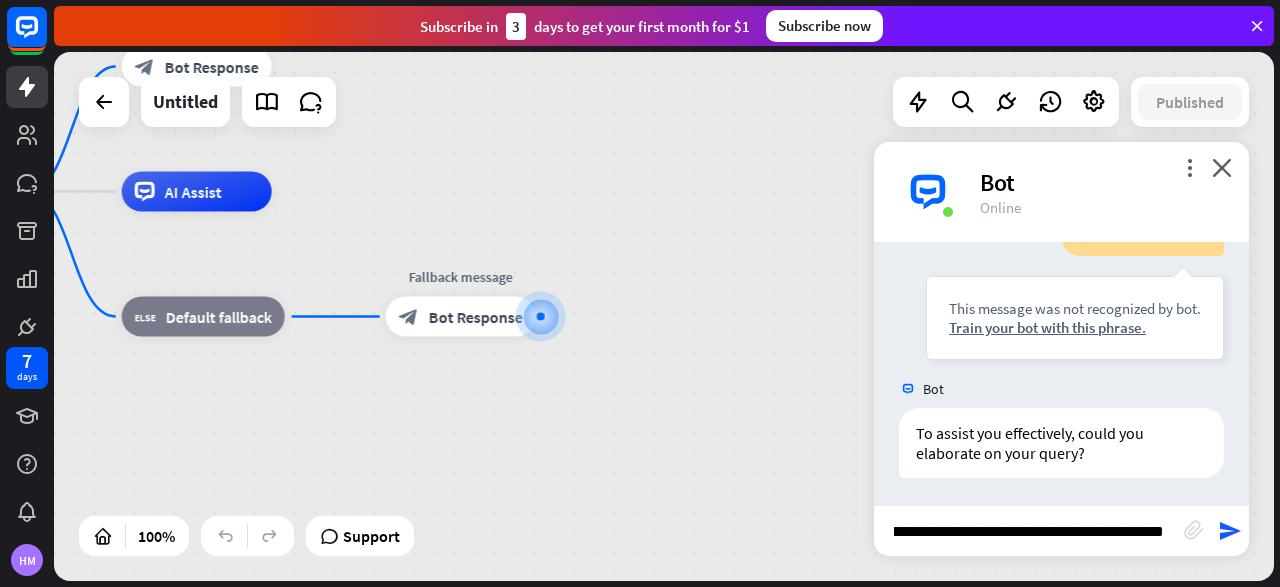 drag, startPoint x: 1165, startPoint y: 533, endPoint x: 627, endPoint y: 505, distance: 538.72815 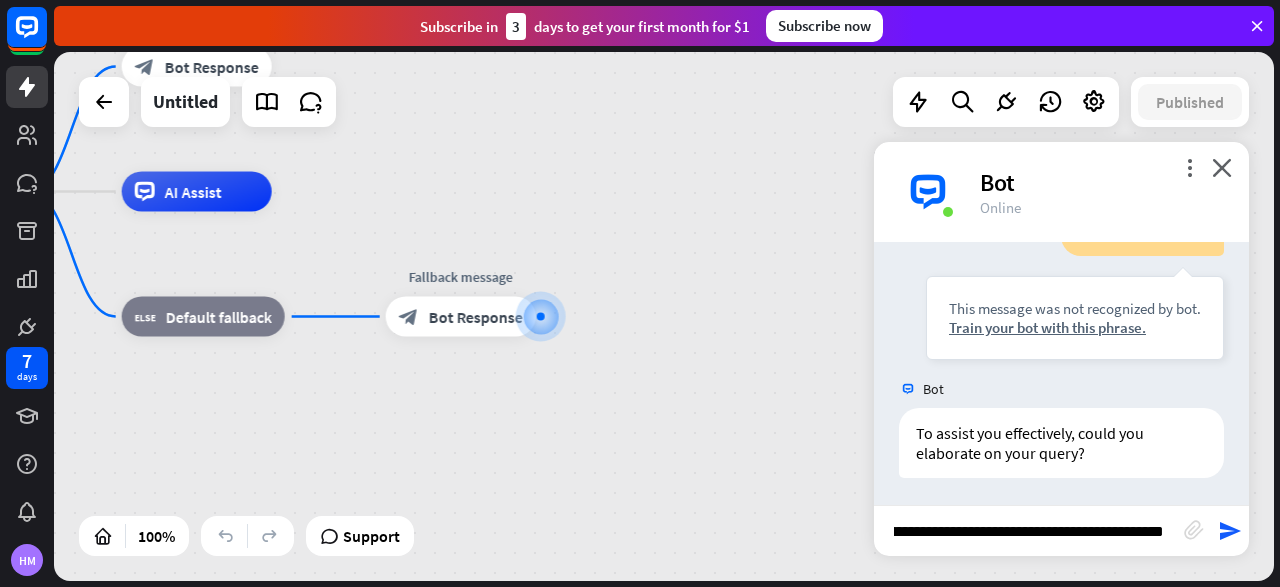 click on "more_vert
close
Bot
Online
Bot
Greetings and welcome! How can we help you [DATE]?
[DATE] 4:45 PM
Show JSON
You
i wiil send you a file   This message was not recognized by bot.
Train your bot with this phrase.
[DATE] 4:45 PM
Show JSON
Bot
To assist you effectively, could you elaborate on your query?
[DATE] 4:45 PM
Show JSON
block_attachment
send" at bounding box center (1061, 349) 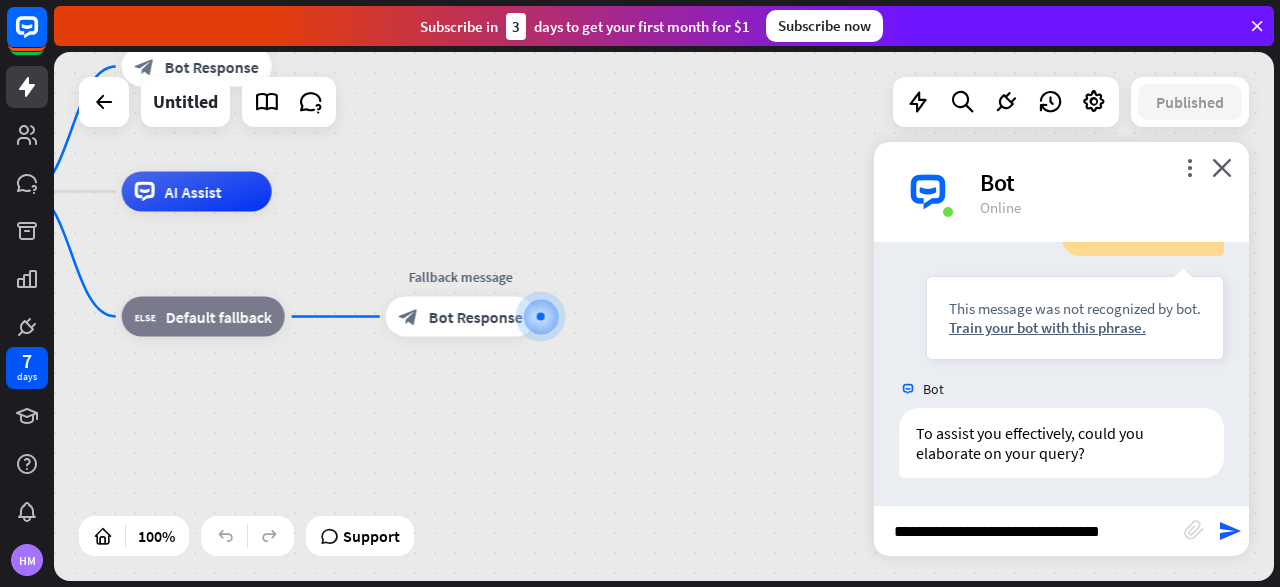 scroll, scrollTop: 0, scrollLeft: 0, axis: both 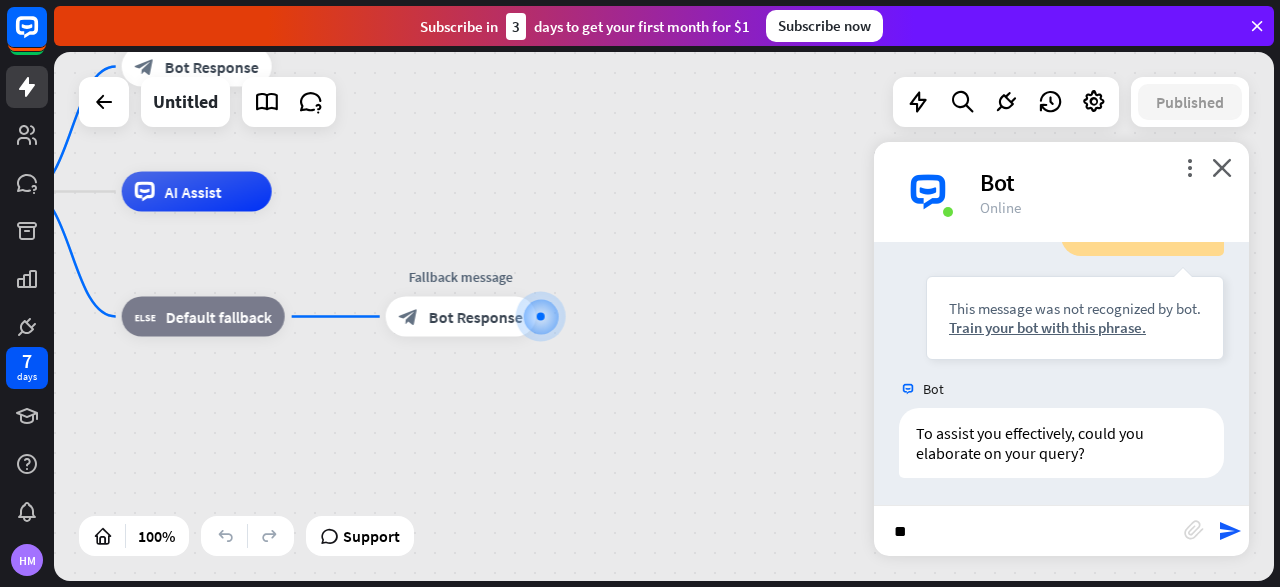 type on "*" 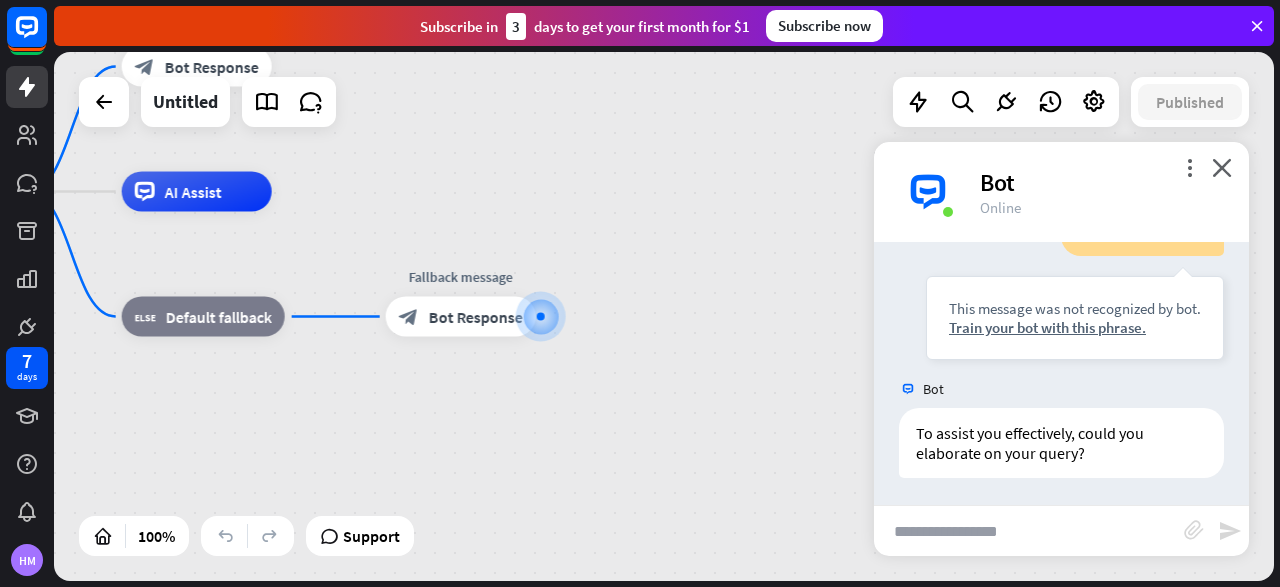 type 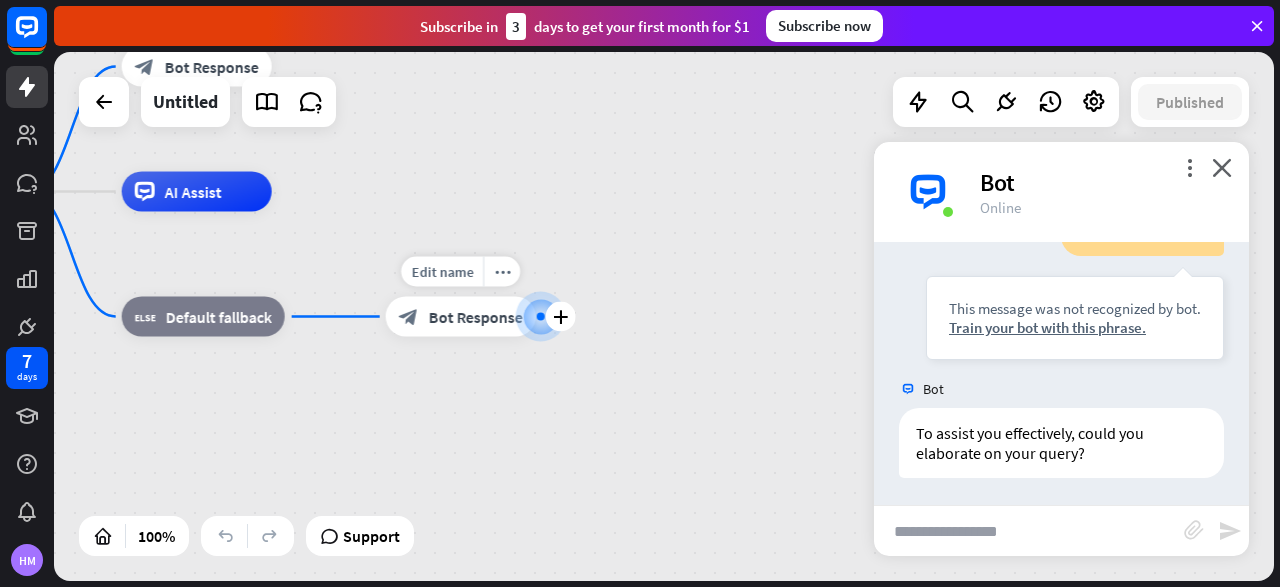 click on "Bot Response" at bounding box center (476, 317) 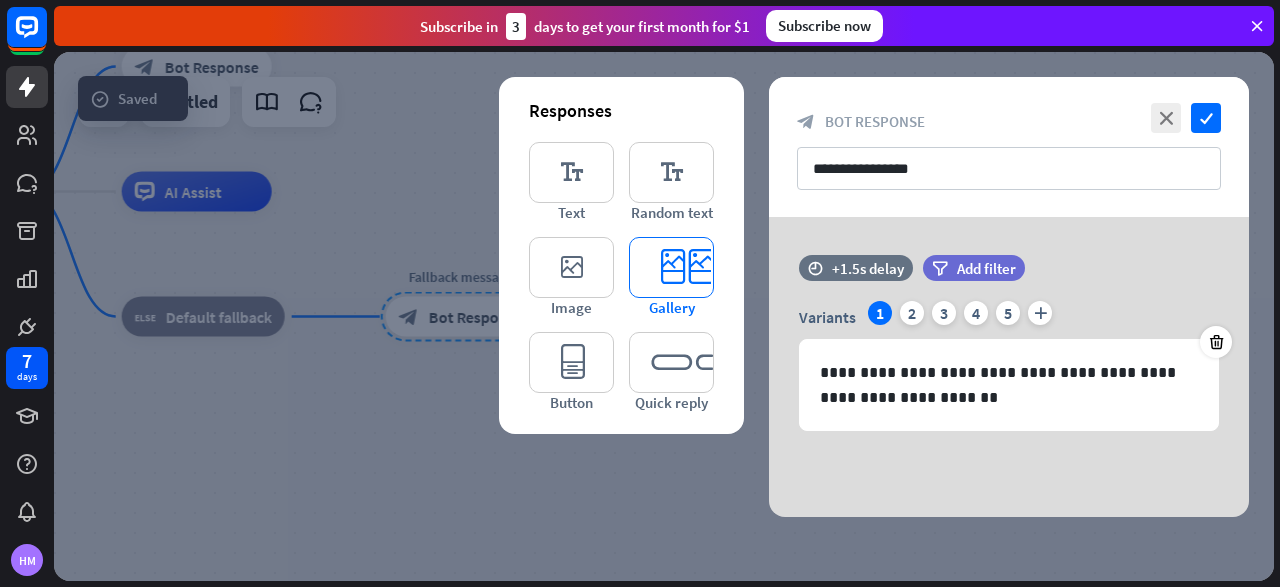 click on "editor_card" at bounding box center [671, 267] 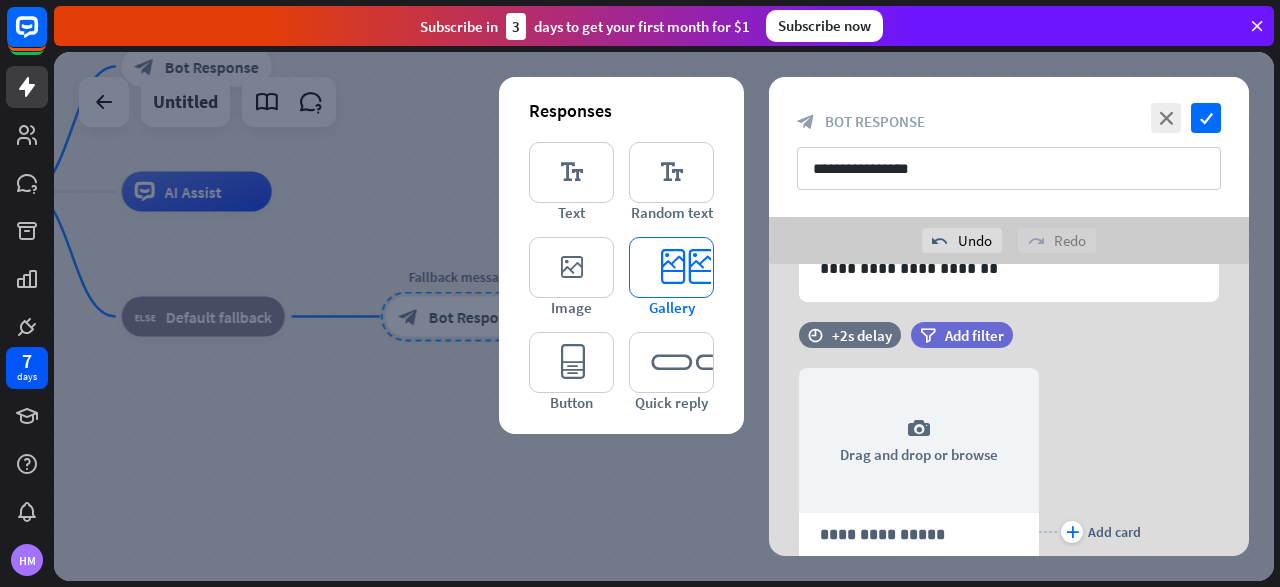 scroll, scrollTop: 233, scrollLeft: 0, axis: vertical 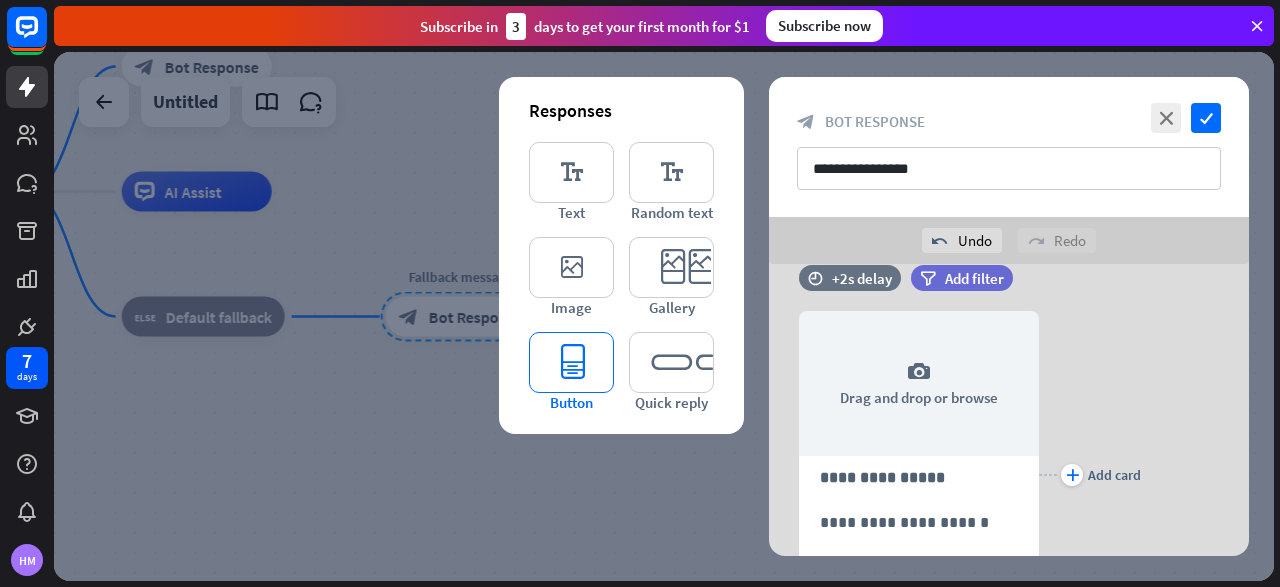 click on "editor_button" at bounding box center (571, 362) 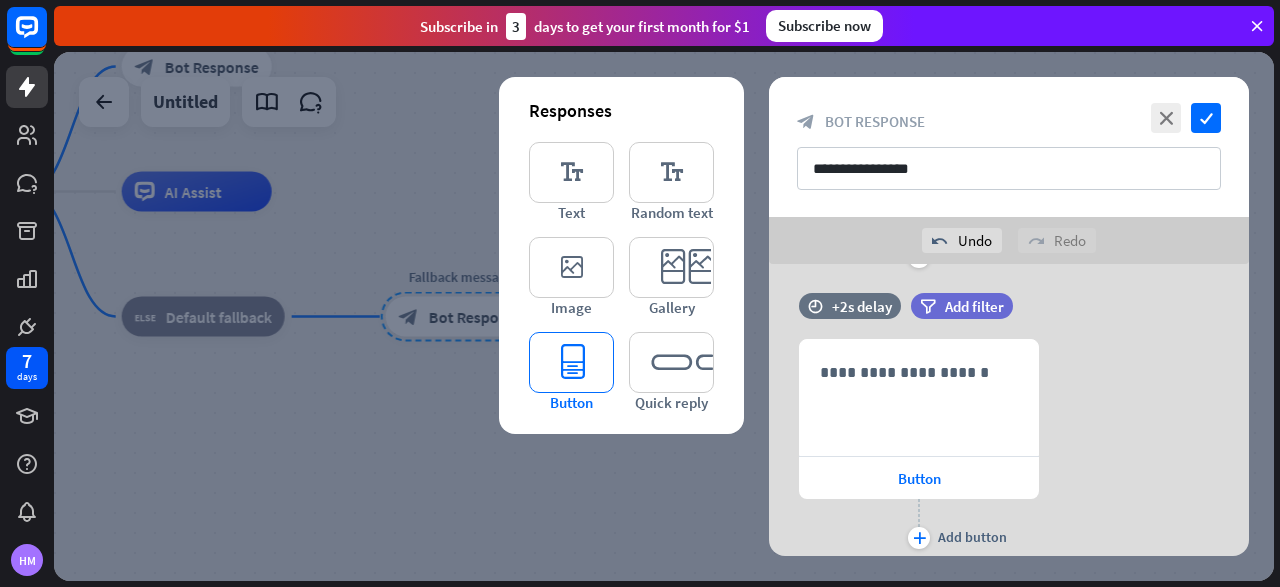 scroll, scrollTop: 656, scrollLeft: 0, axis: vertical 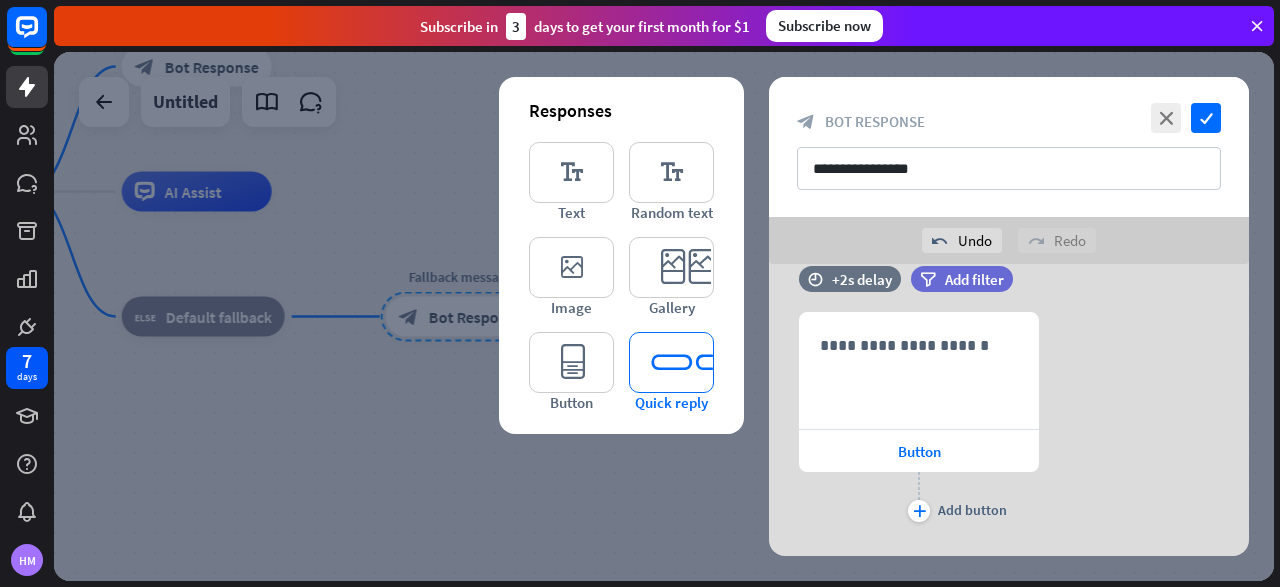 click on "editor_quick_replies" at bounding box center (671, 362) 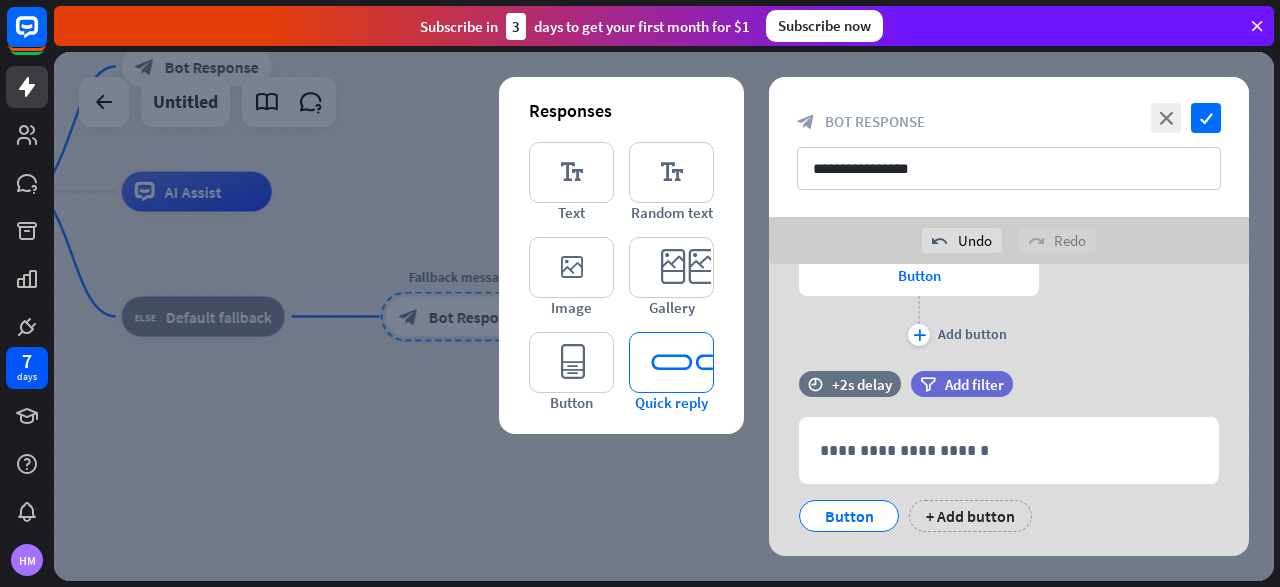 scroll, scrollTop: 873, scrollLeft: 0, axis: vertical 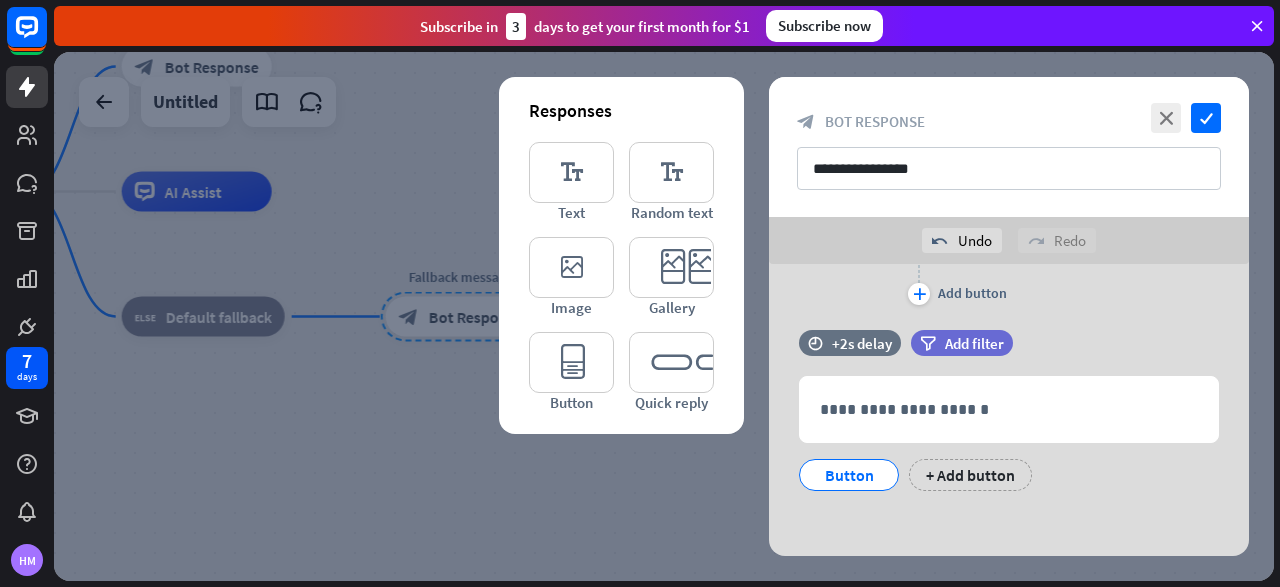 click at bounding box center (1257, 26) 